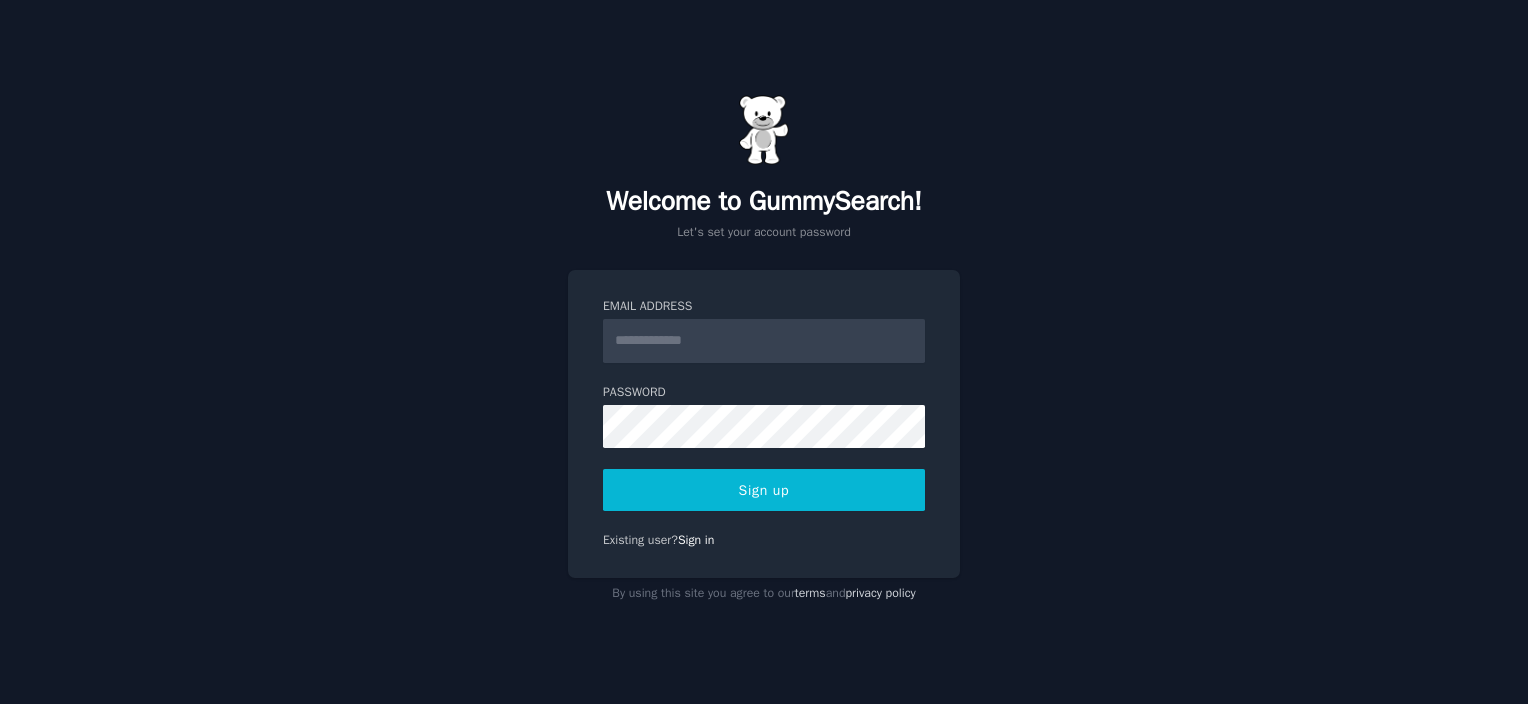 scroll, scrollTop: 0, scrollLeft: 0, axis: both 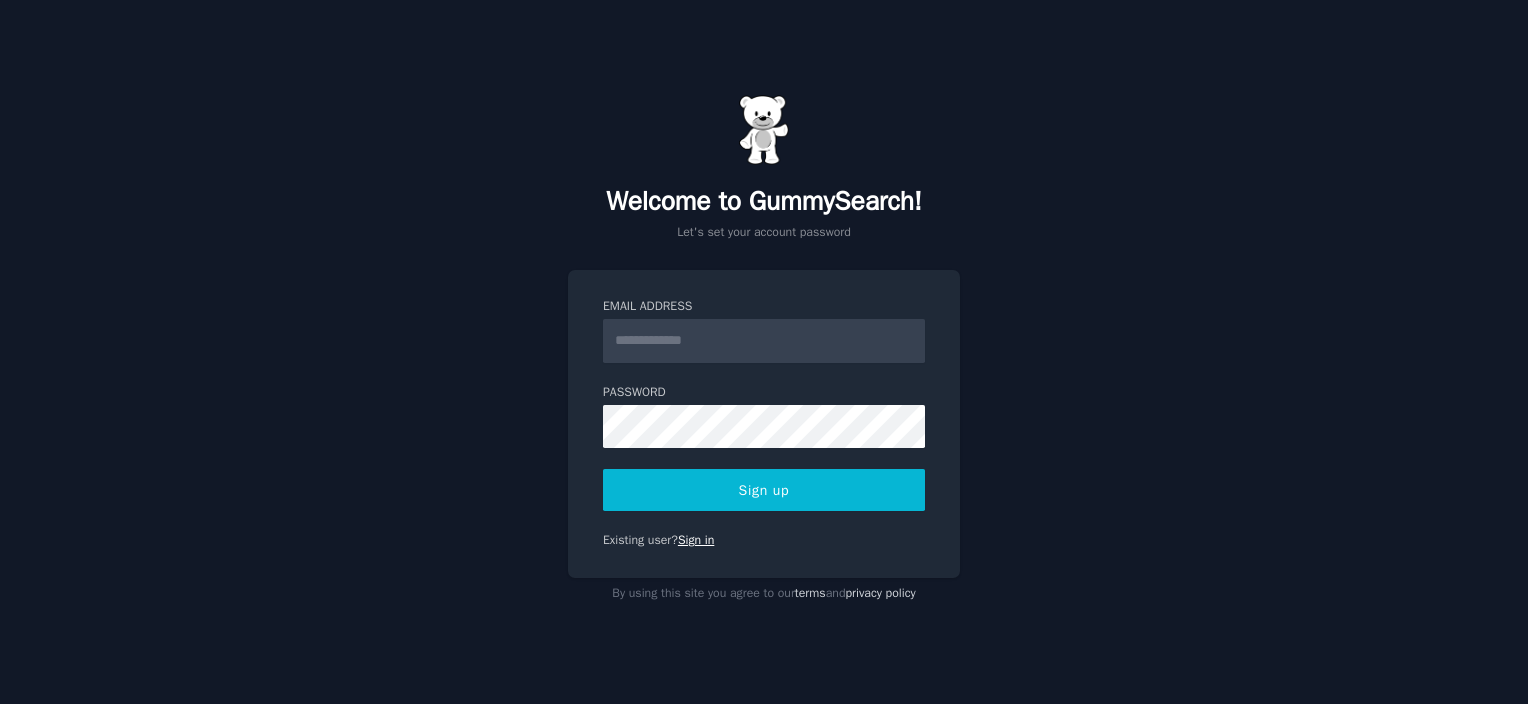 click on "Sign in" at bounding box center (696, 540) 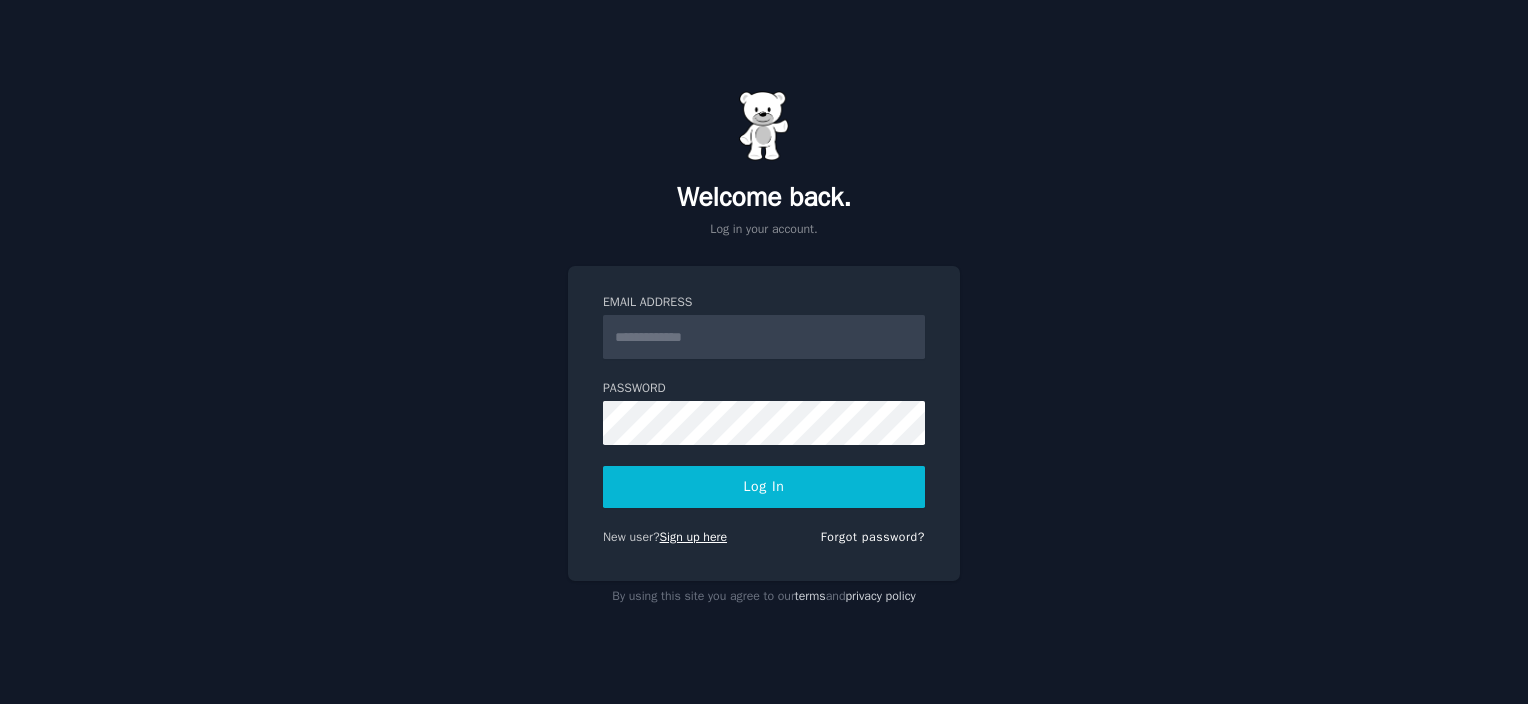 click on "Sign up here" at bounding box center (694, 537) 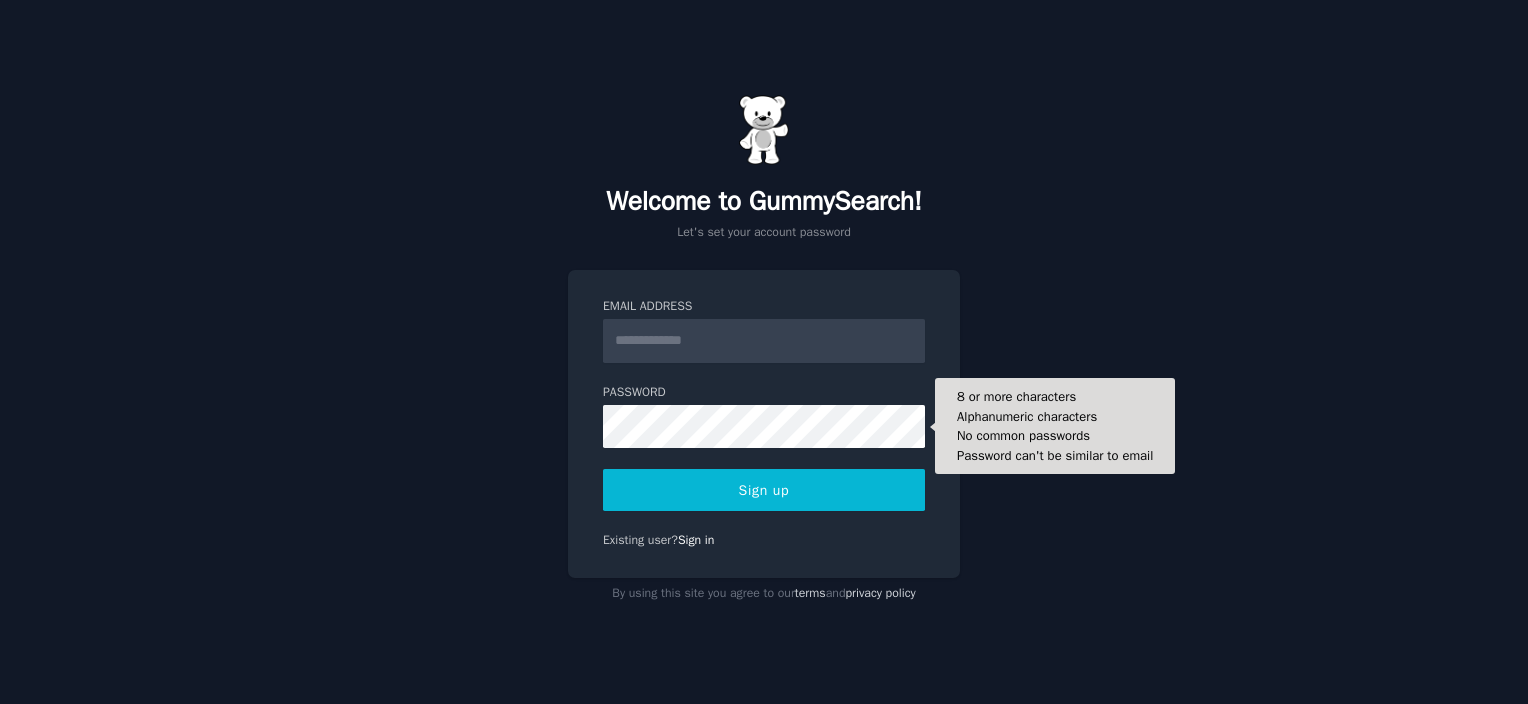 scroll, scrollTop: 0, scrollLeft: 0, axis: both 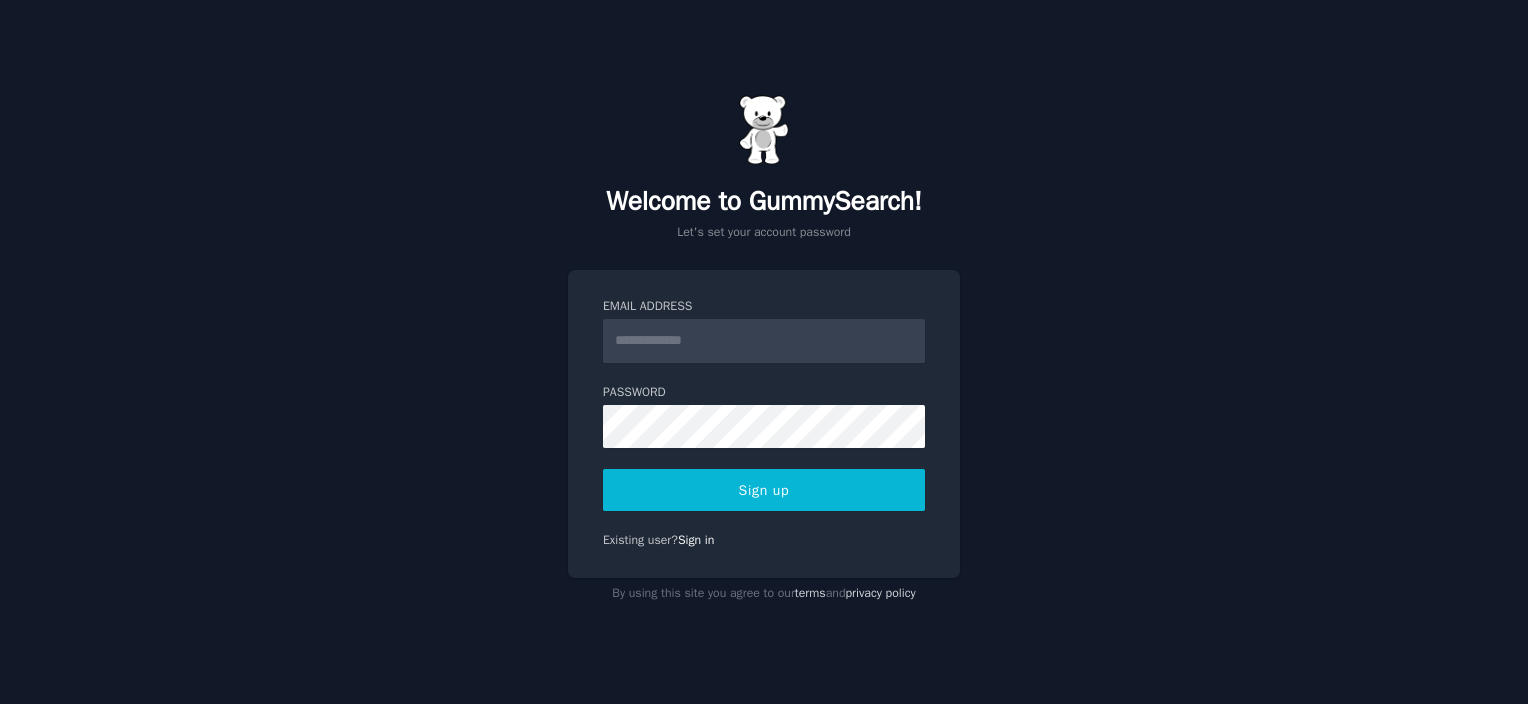 click on "Email Address" at bounding box center [764, 341] 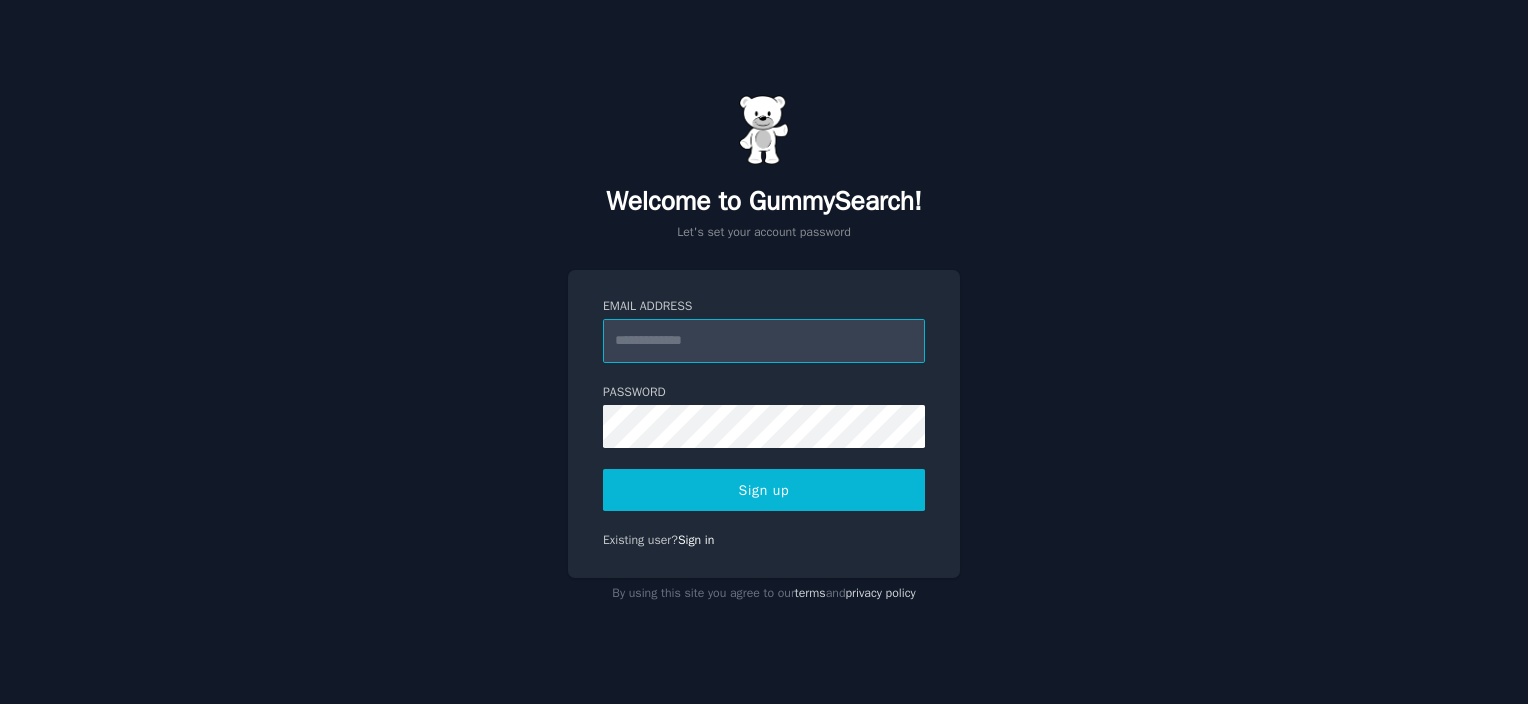 click on "Email Address" at bounding box center (764, 341) 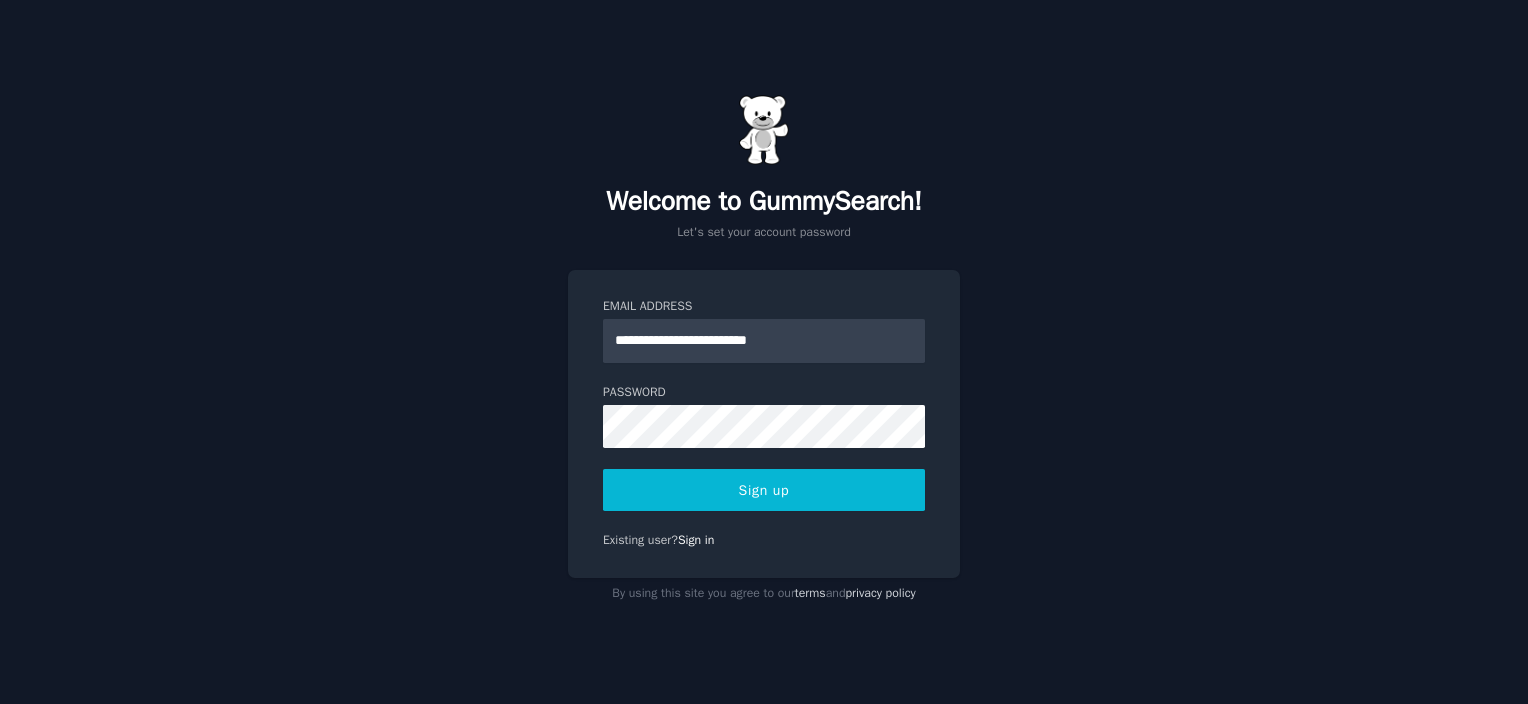 click on "Sign up" at bounding box center [764, 490] 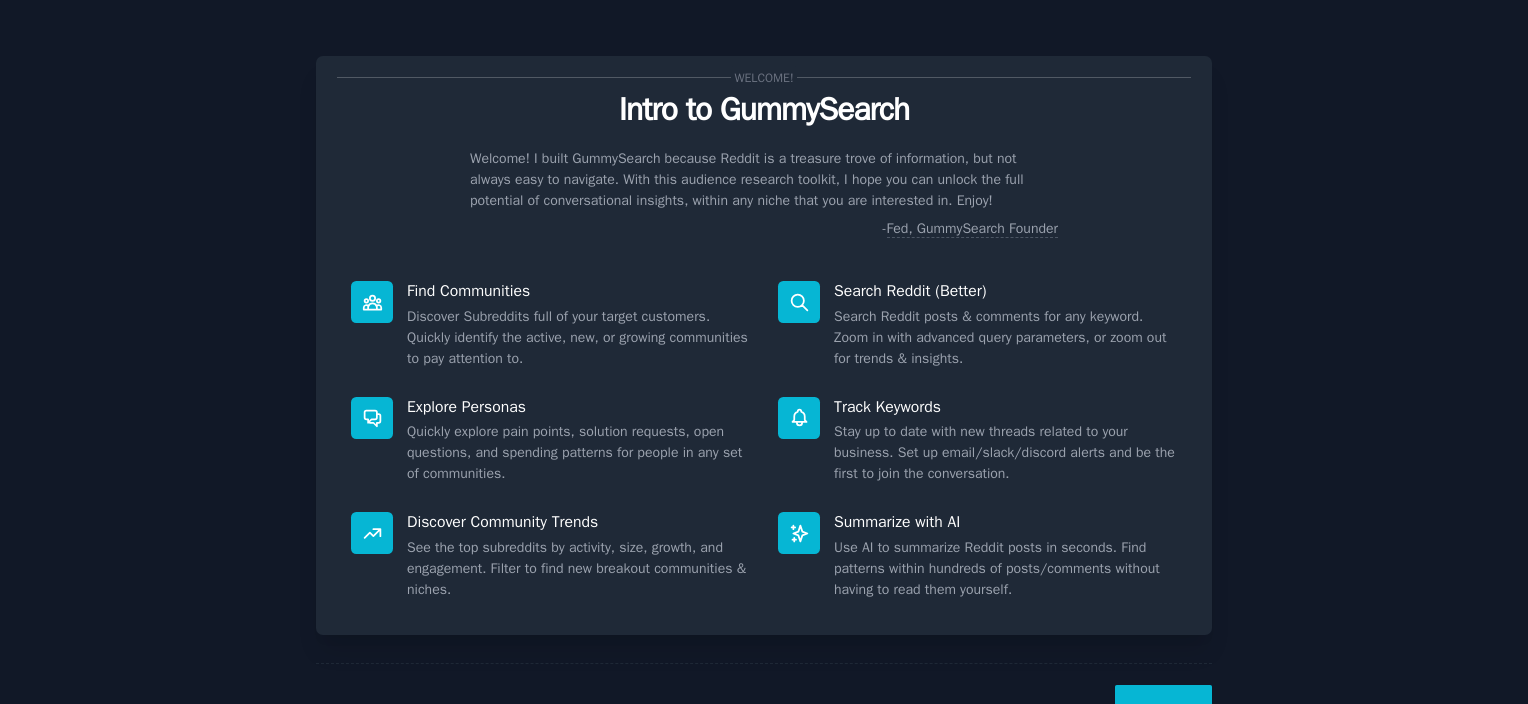 scroll, scrollTop: 0, scrollLeft: 0, axis: both 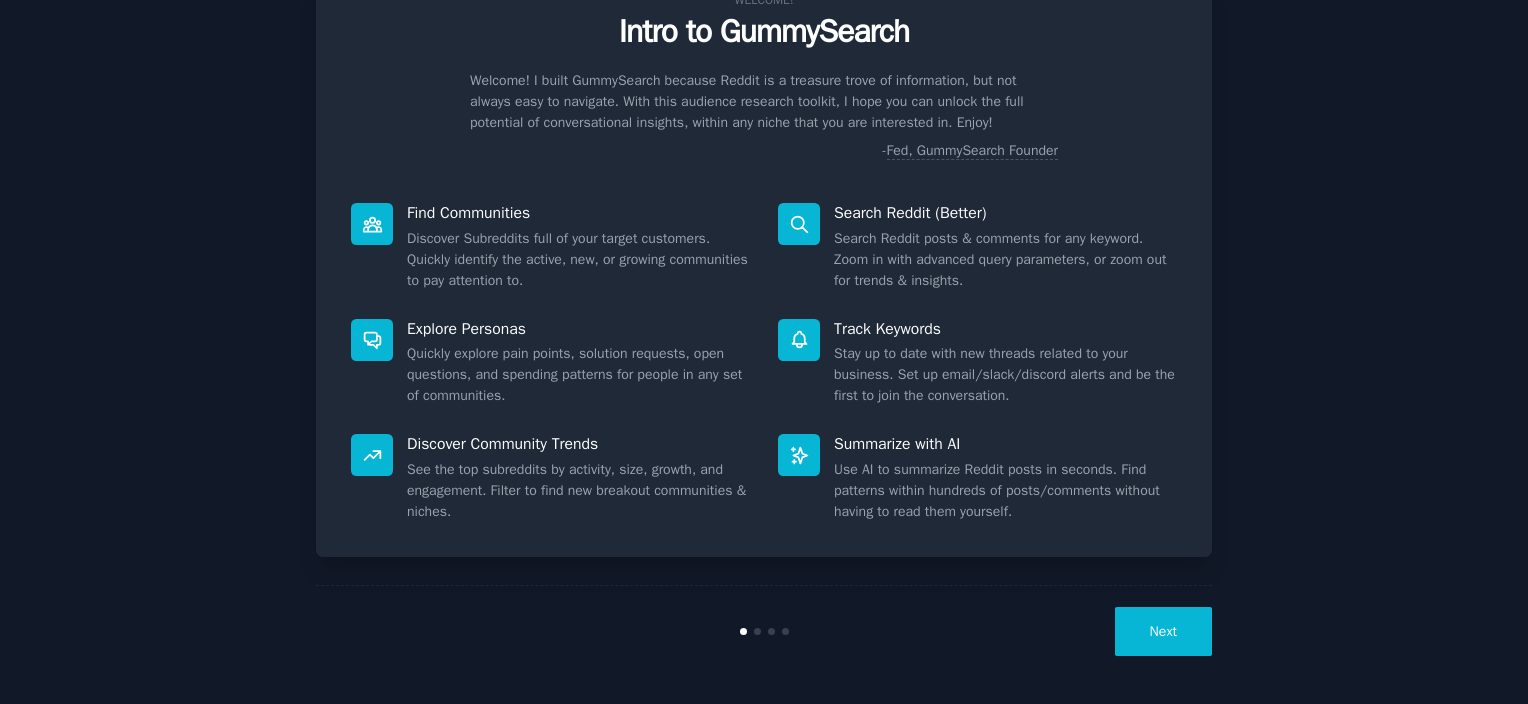 click on "Next" at bounding box center [1163, 631] 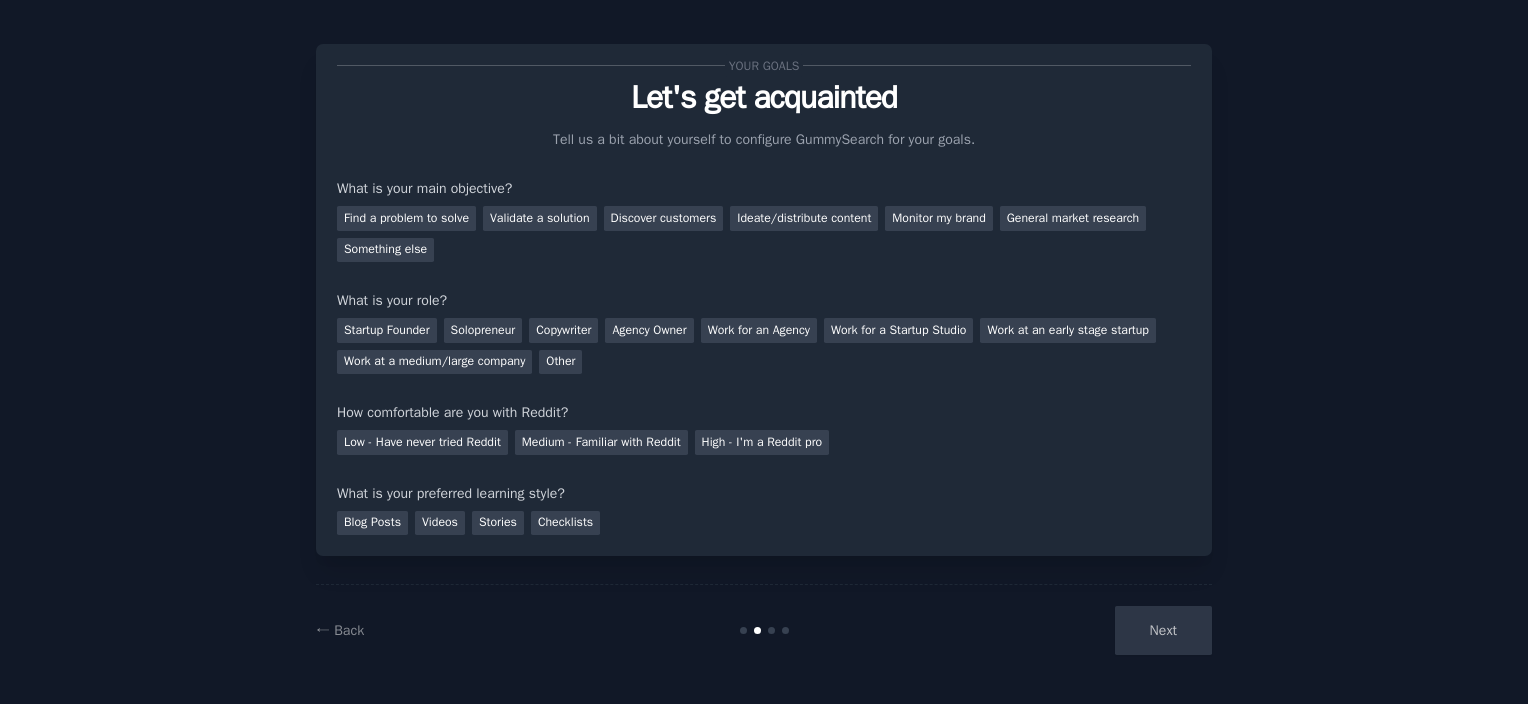 scroll, scrollTop: 12, scrollLeft: 0, axis: vertical 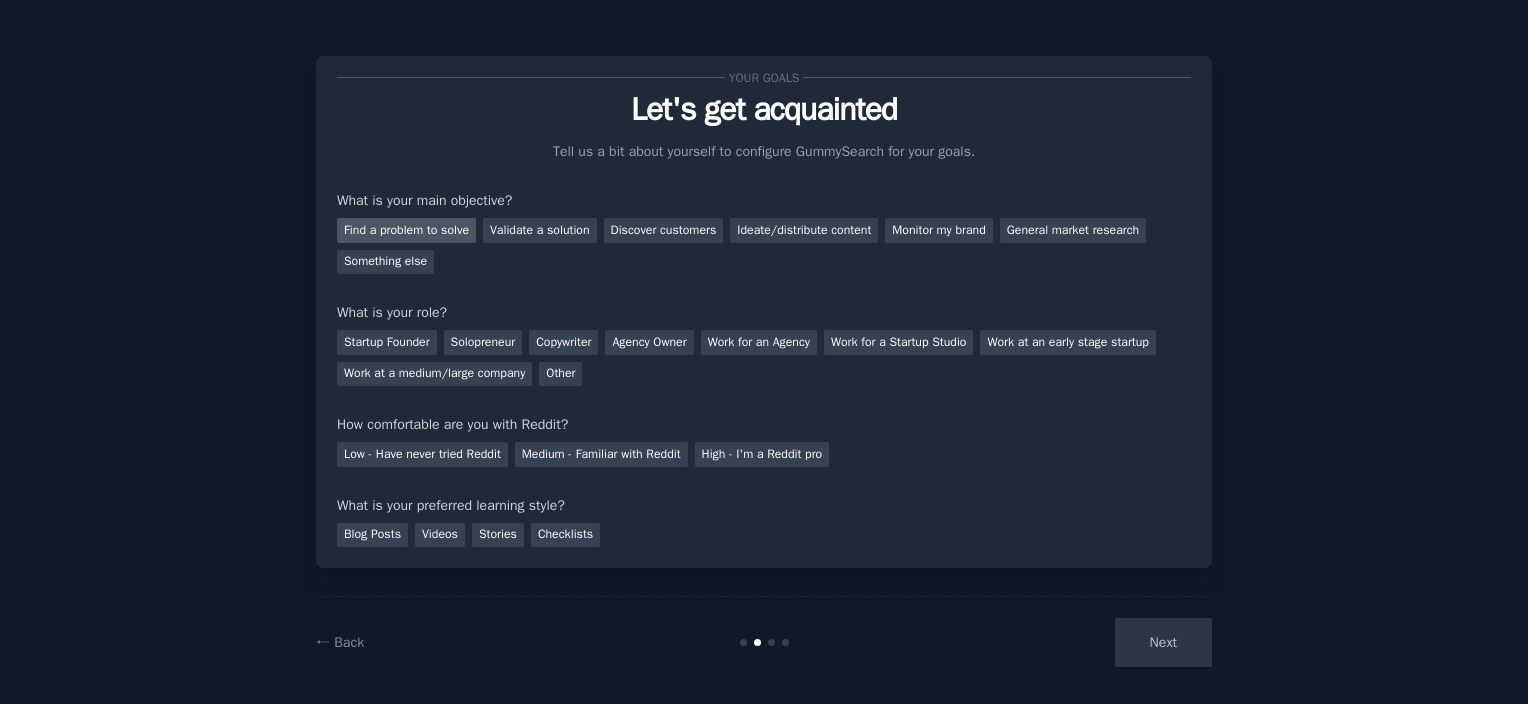 click on "Find a problem to solve" at bounding box center [406, 230] 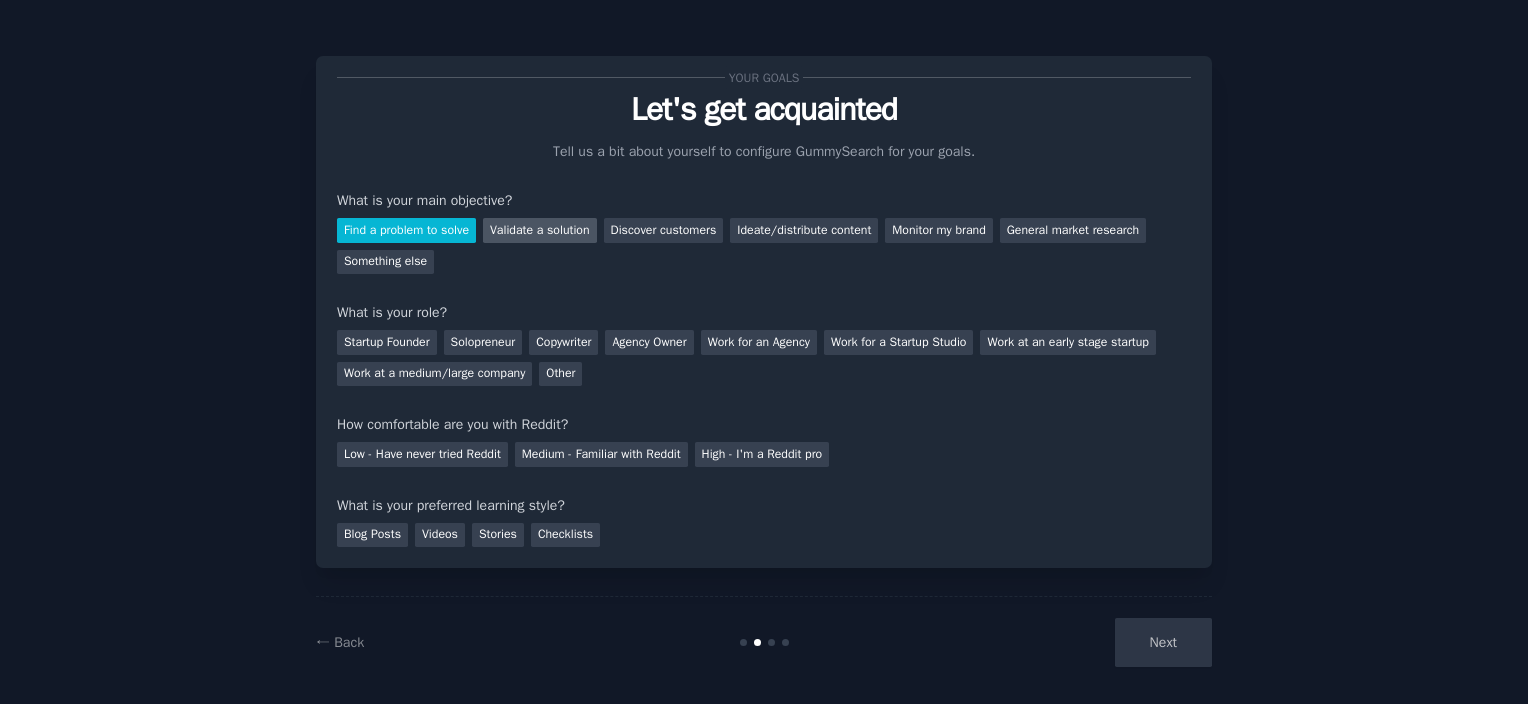 click on "Validate a solution" at bounding box center (540, 230) 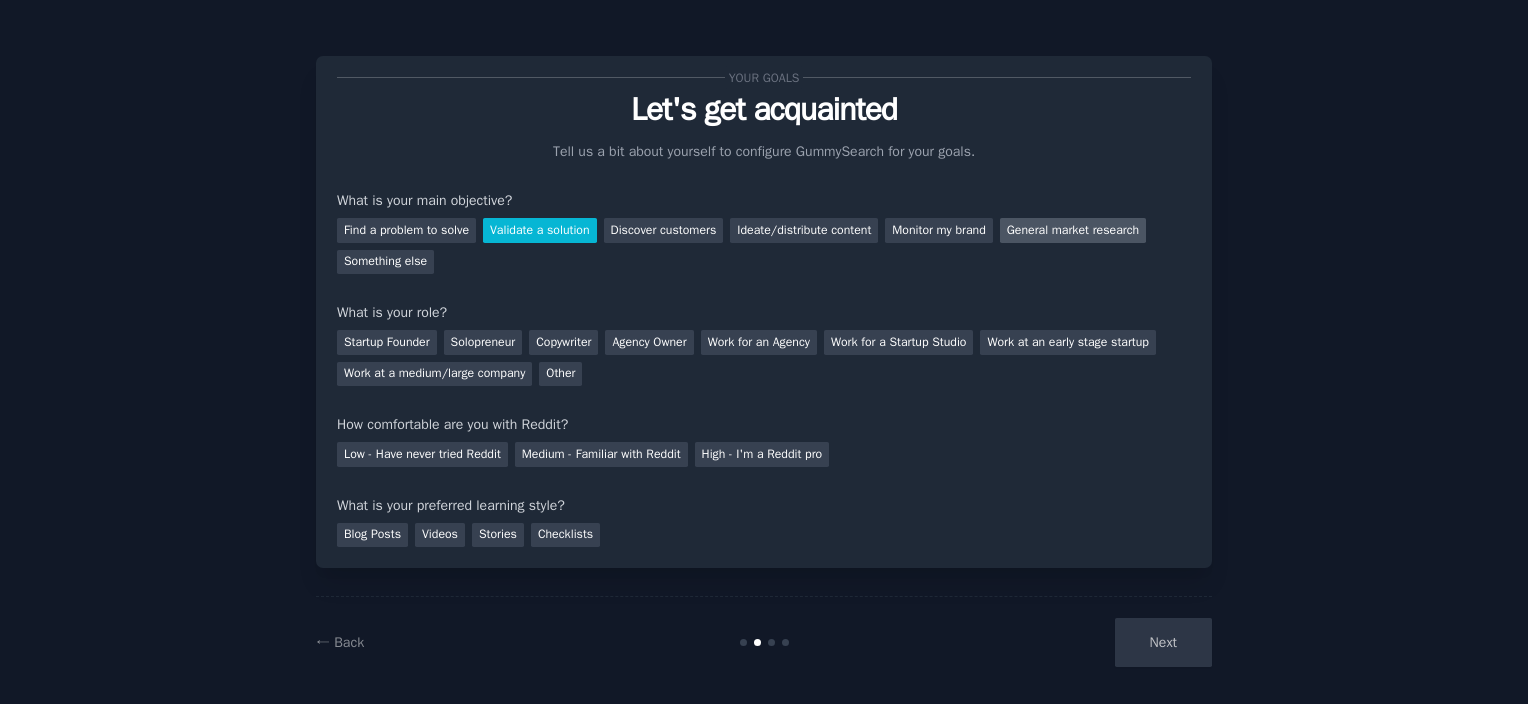 click on "General market research" at bounding box center [1073, 230] 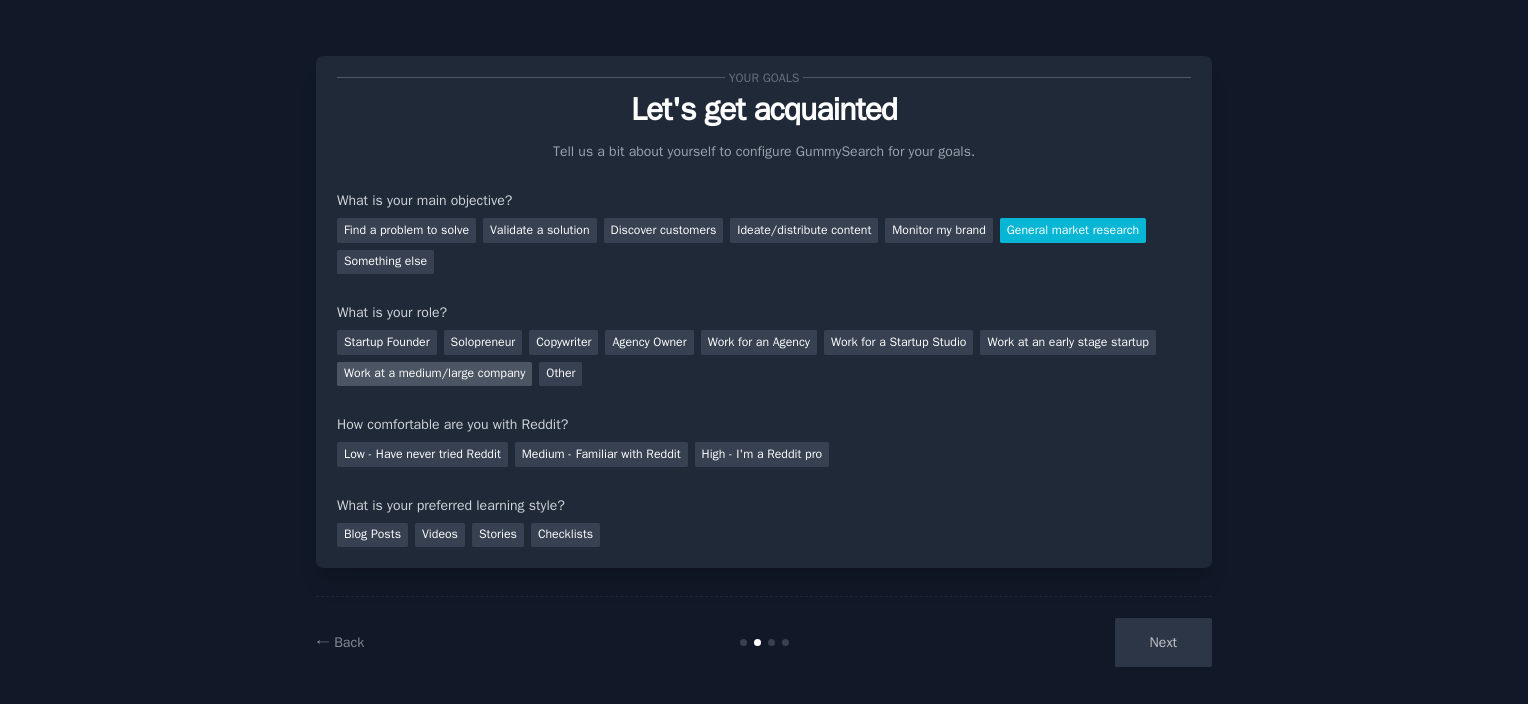 click on "Work at a medium/large company" at bounding box center [434, 374] 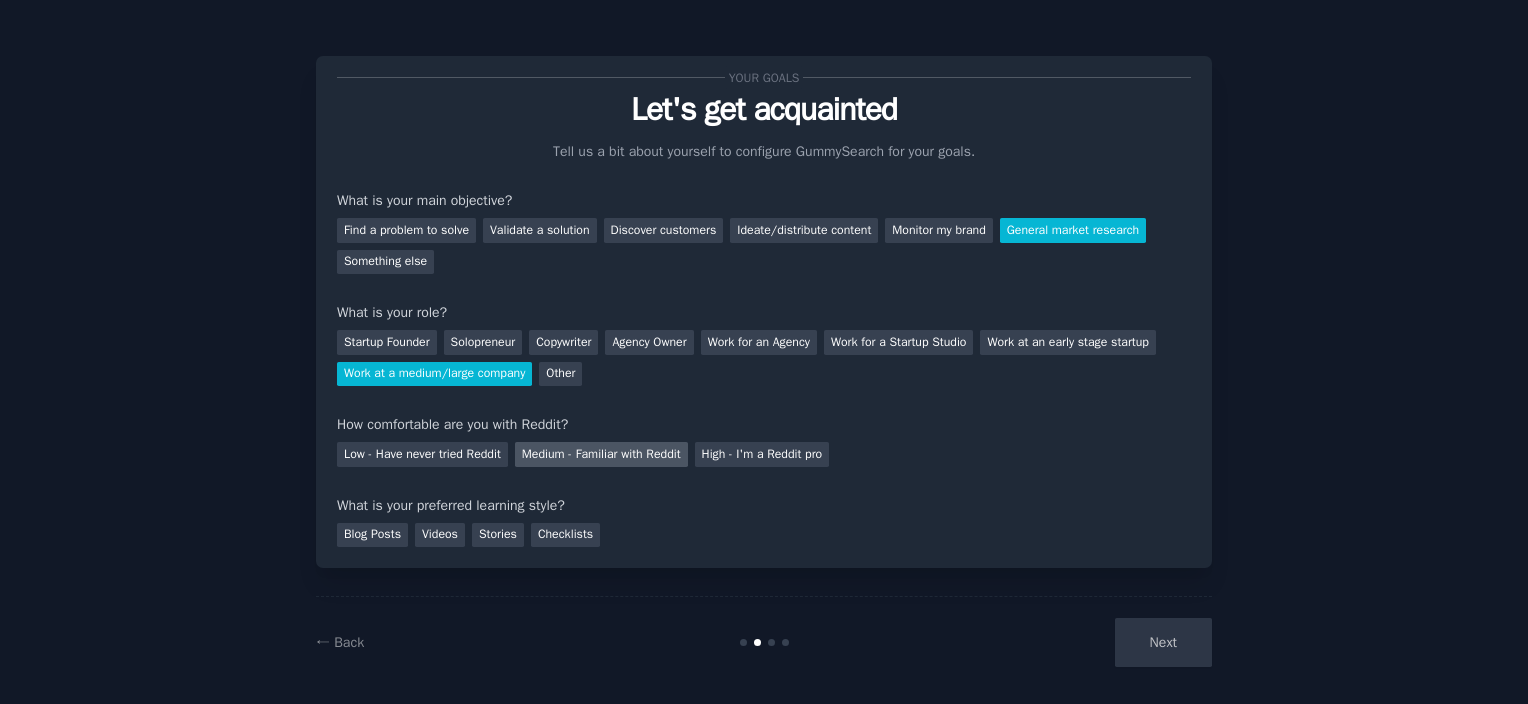 click on "Medium - Familiar with Reddit" at bounding box center [601, 454] 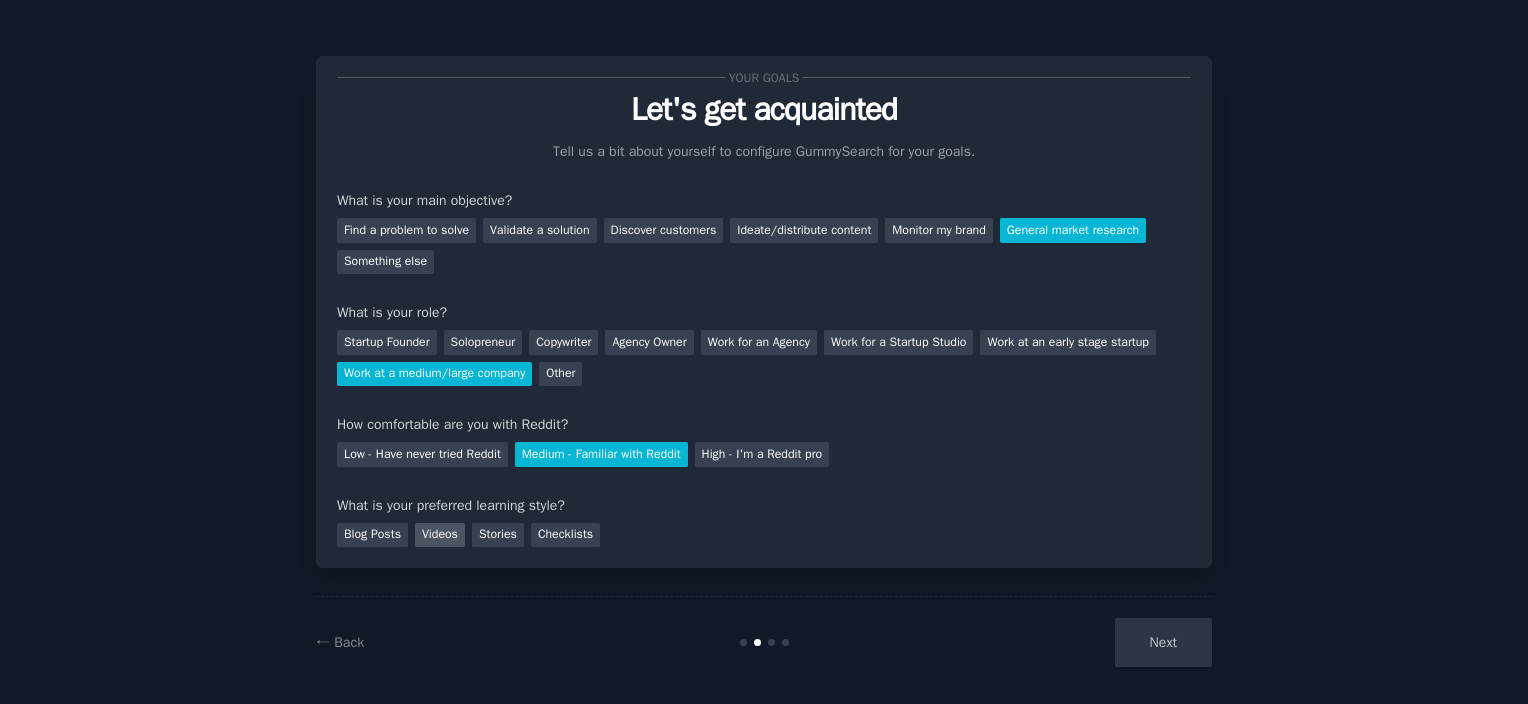 click on "Videos" at bounding box center [440, 535] 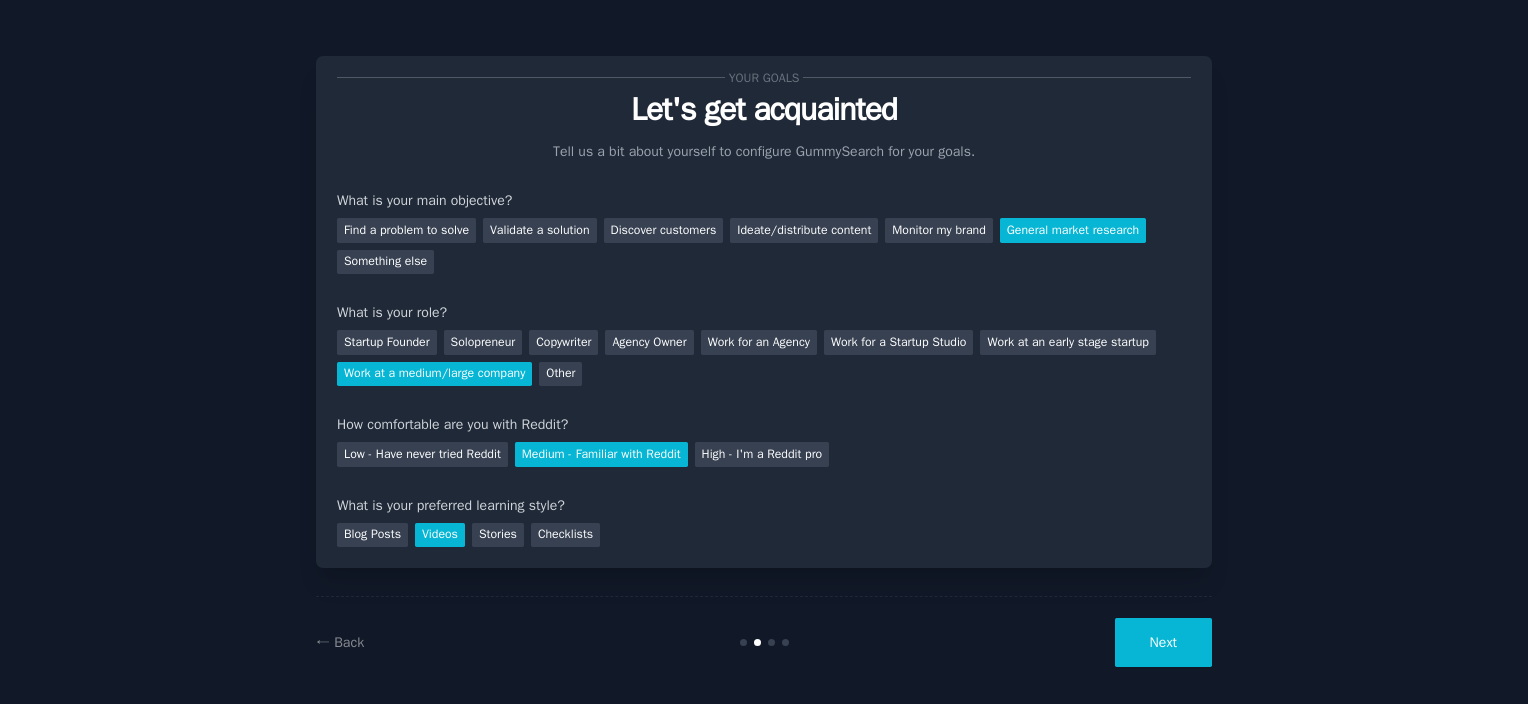 click on "Next" at bounding box center (1163, 642) 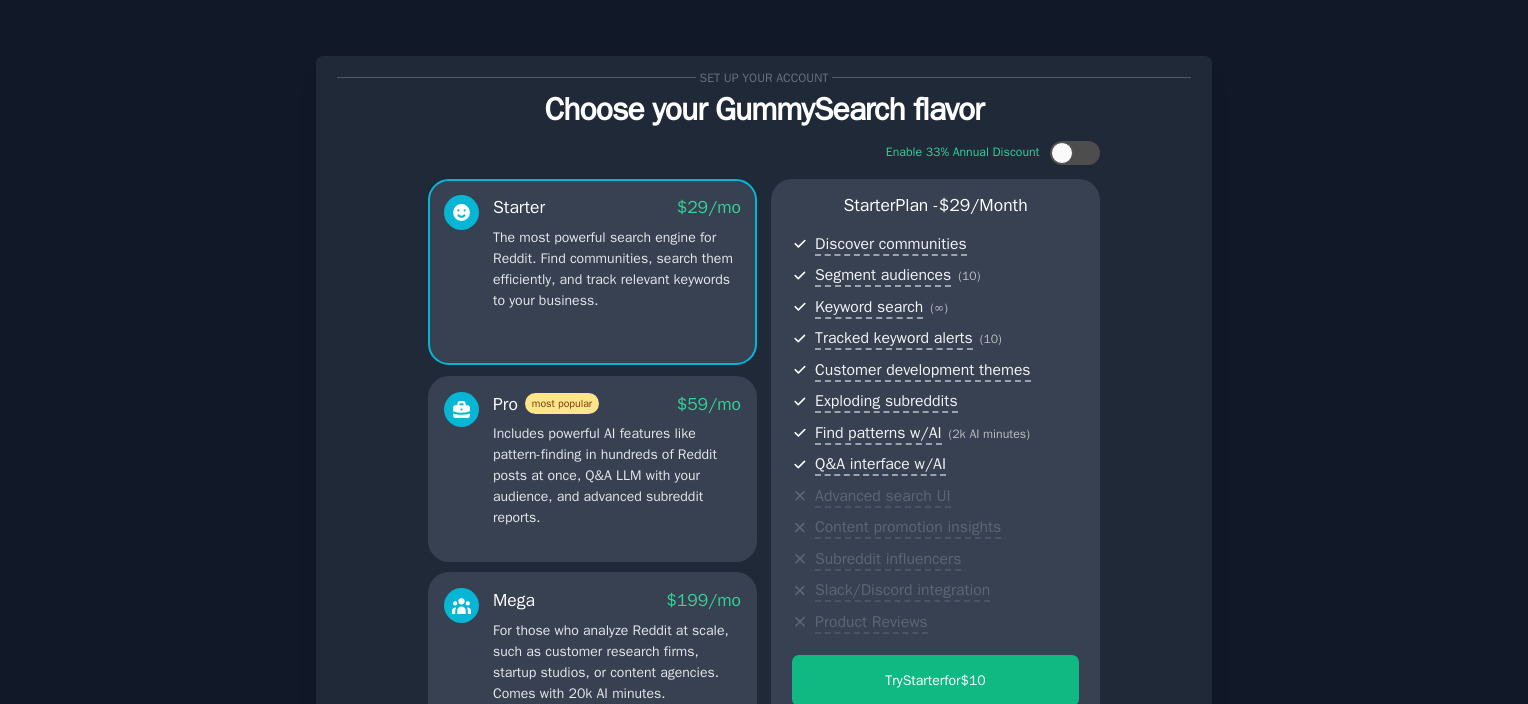scroll, scrollTop: 244, scrollLeft: 0, axis: vertical 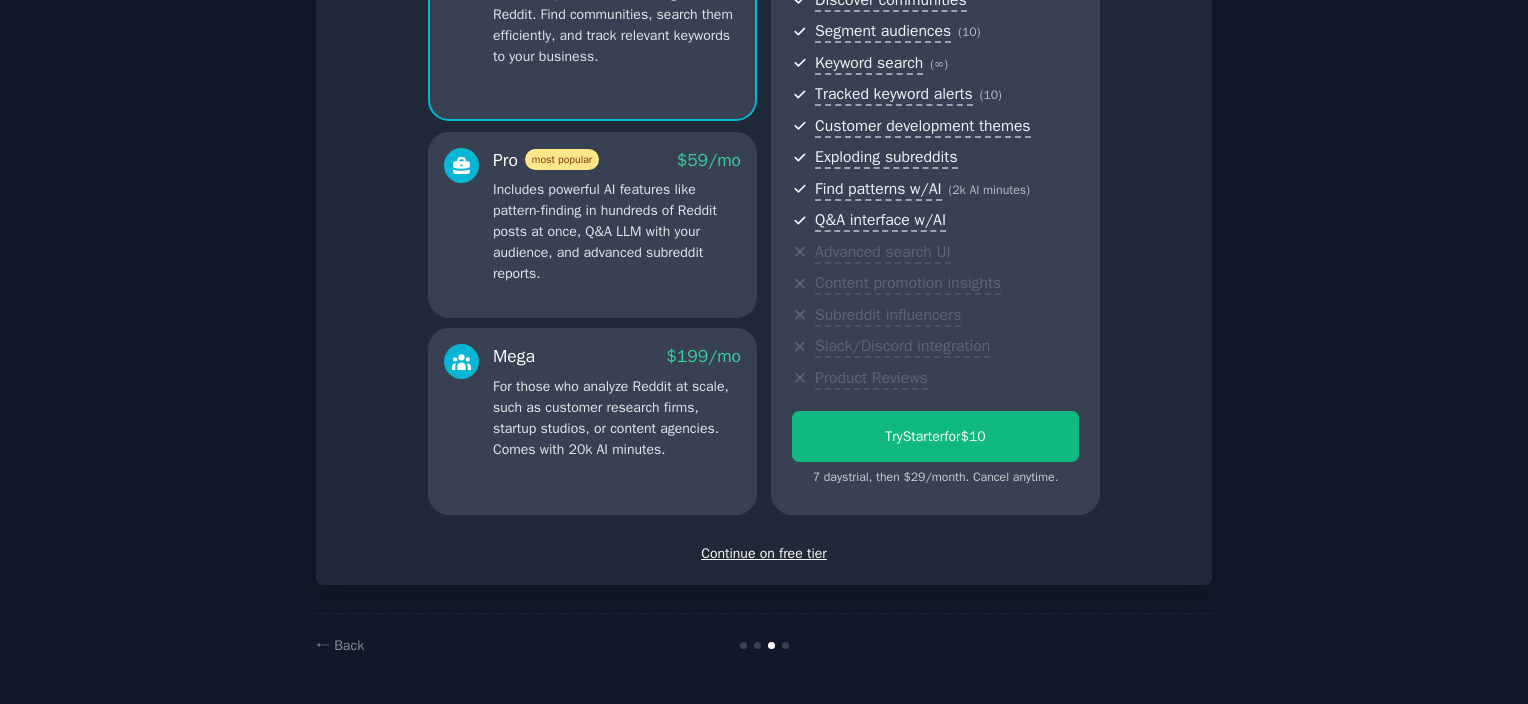 click on "Continue on free tier" at bounding box center [764, 553] 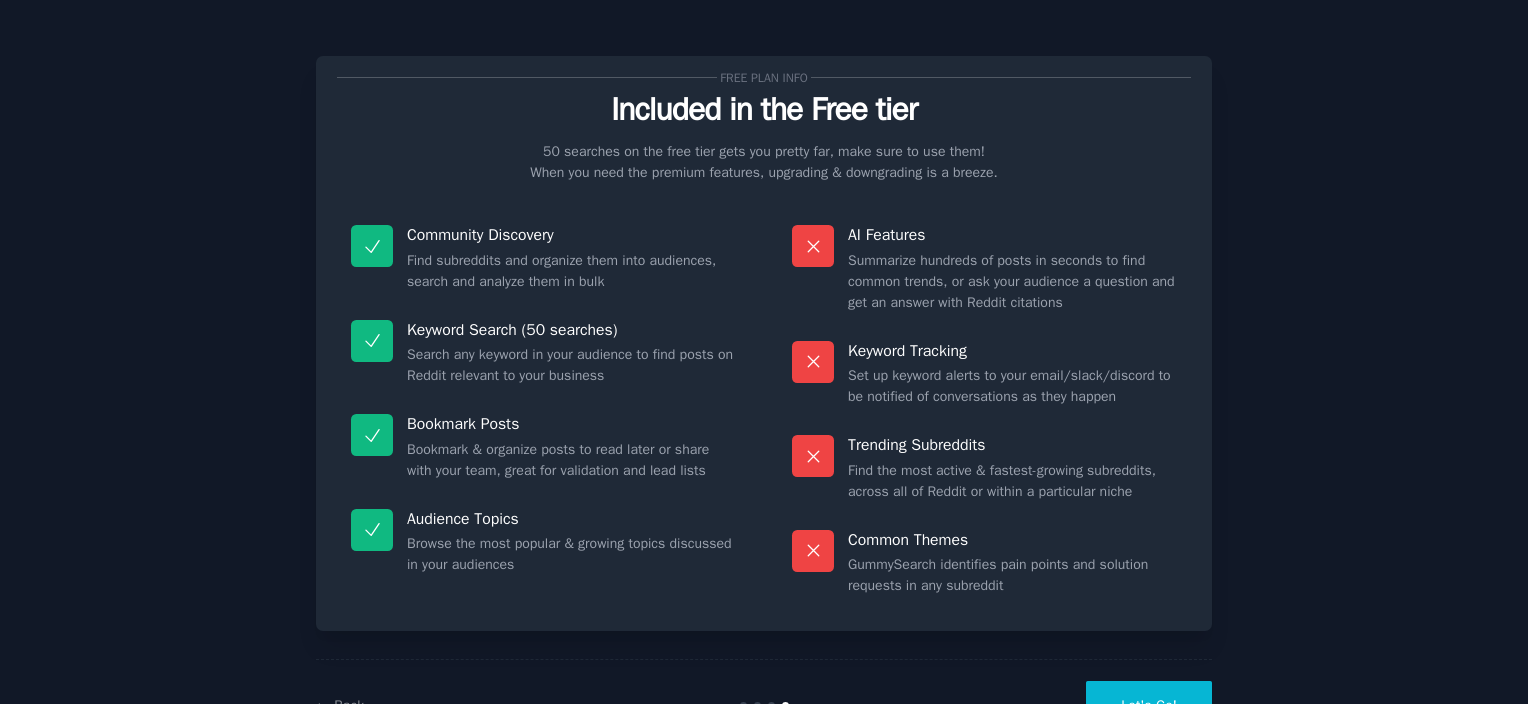 scroll, scrollTop: 74, scrollLeft: 0, axis: vertical 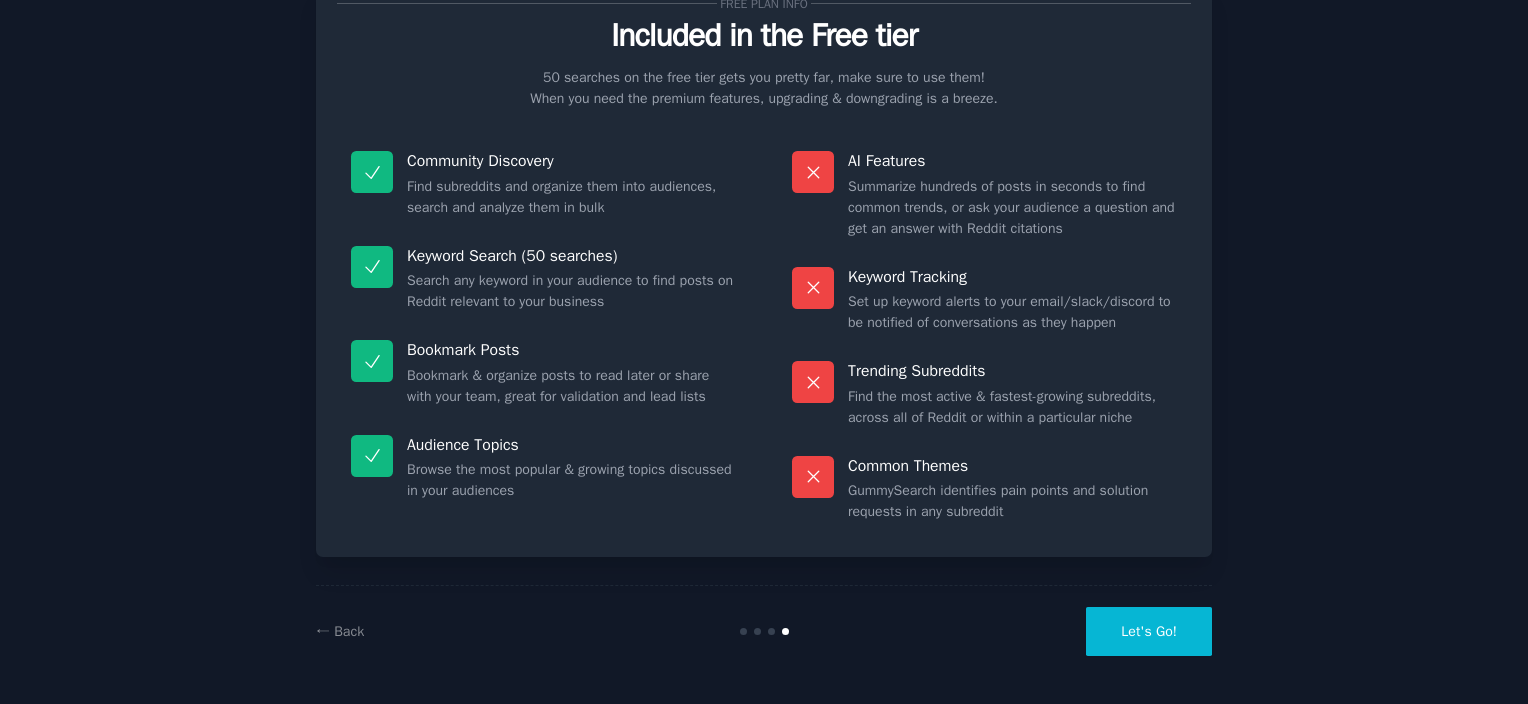 click on "Let's Go!" at bounding box center (1149, 631) 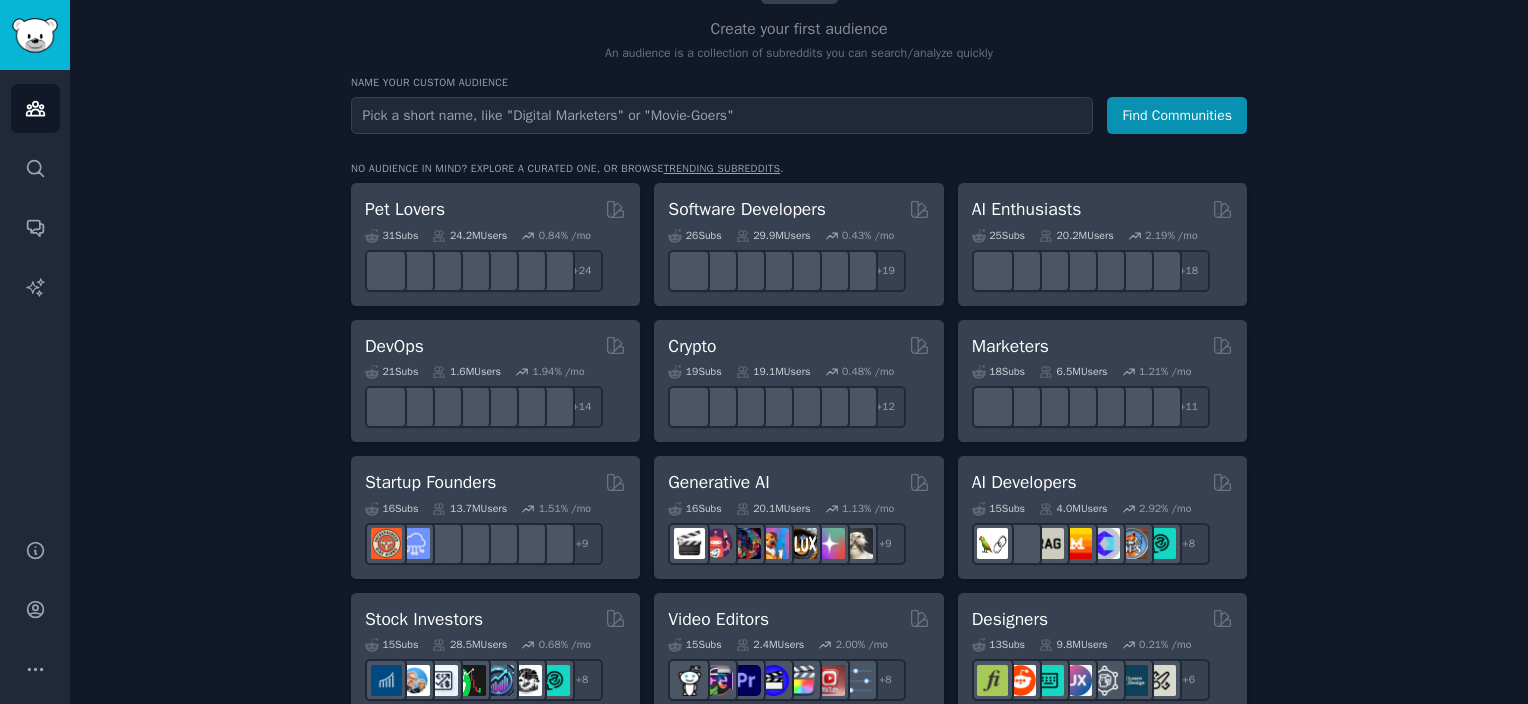 scroll, scrollTop: 400, scrollLeft: 0, axis: vertical 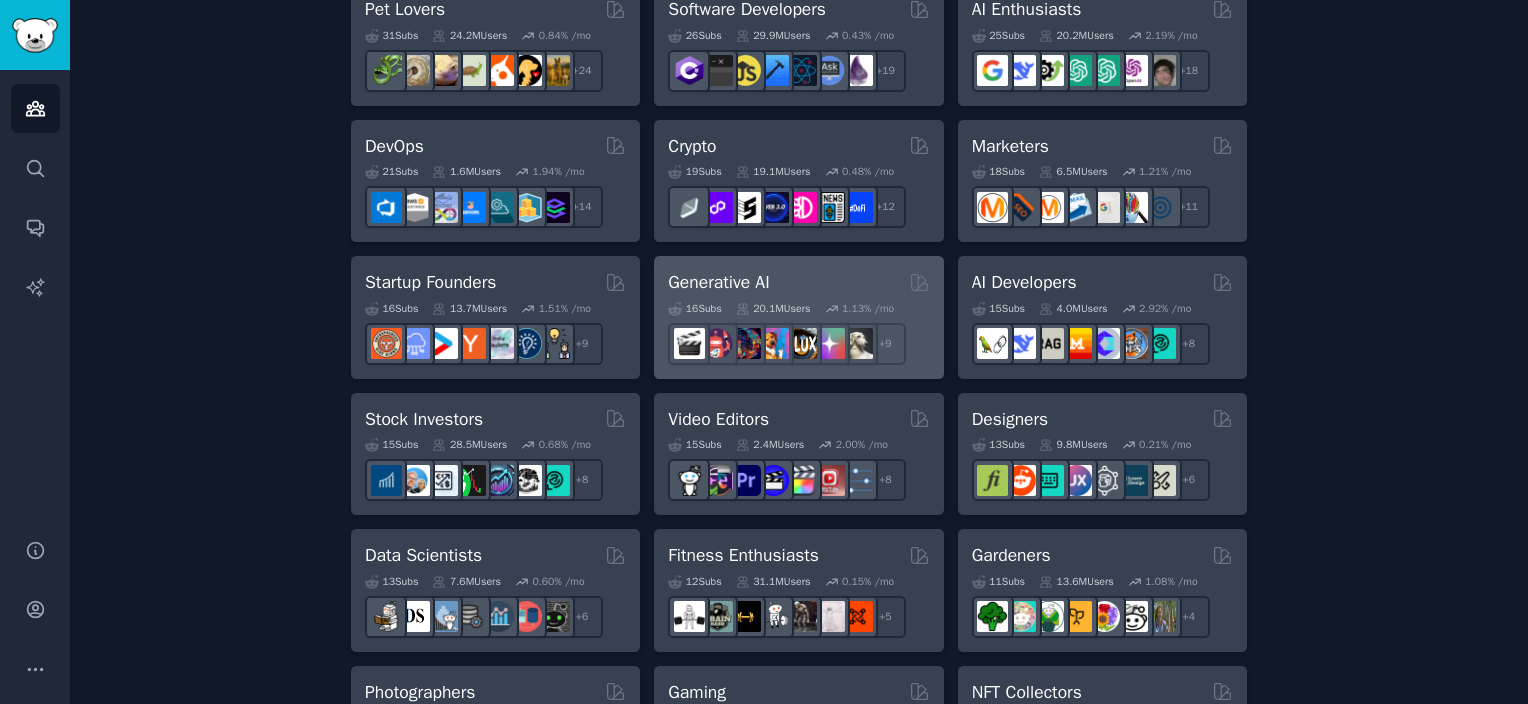 click on "Generative AI" at bounding box center (718, 282) 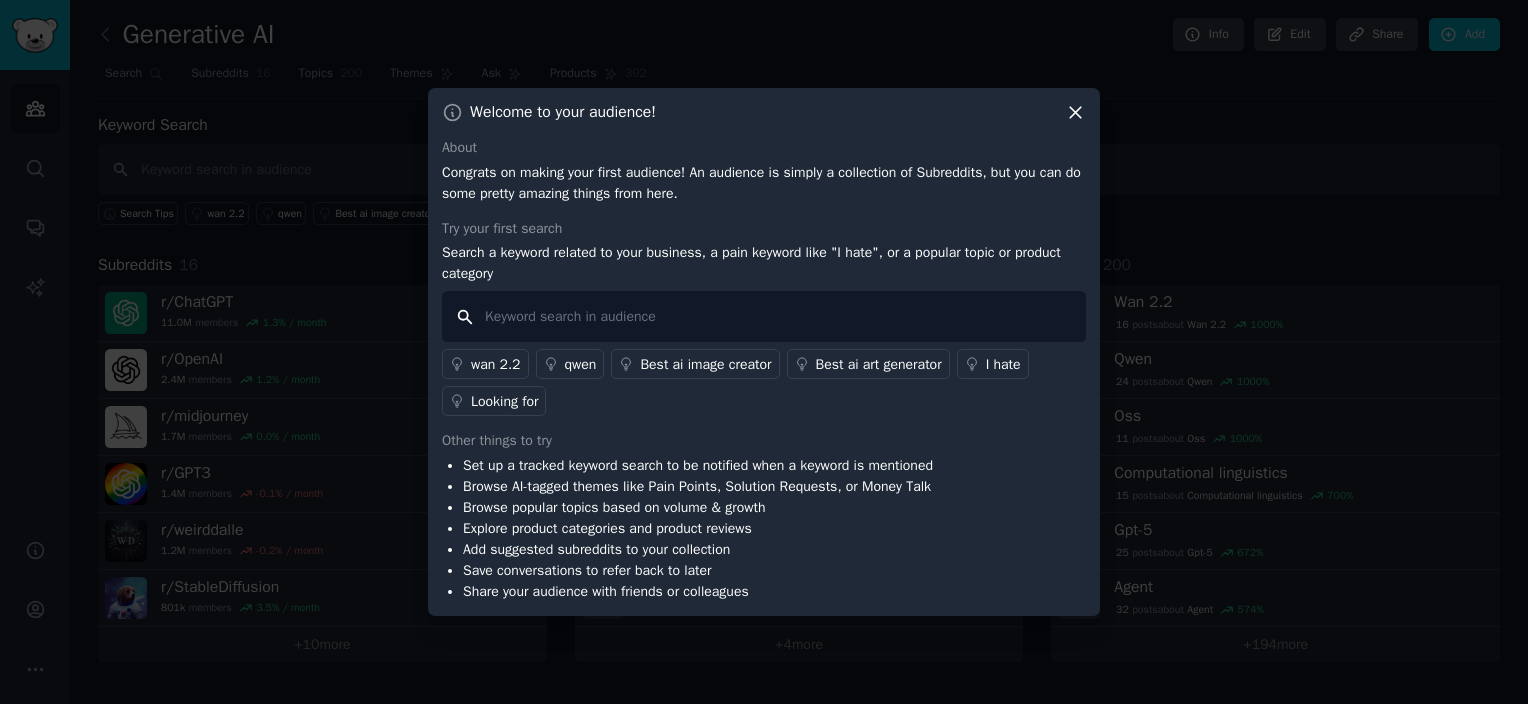 click at bounding box center (764, 316) 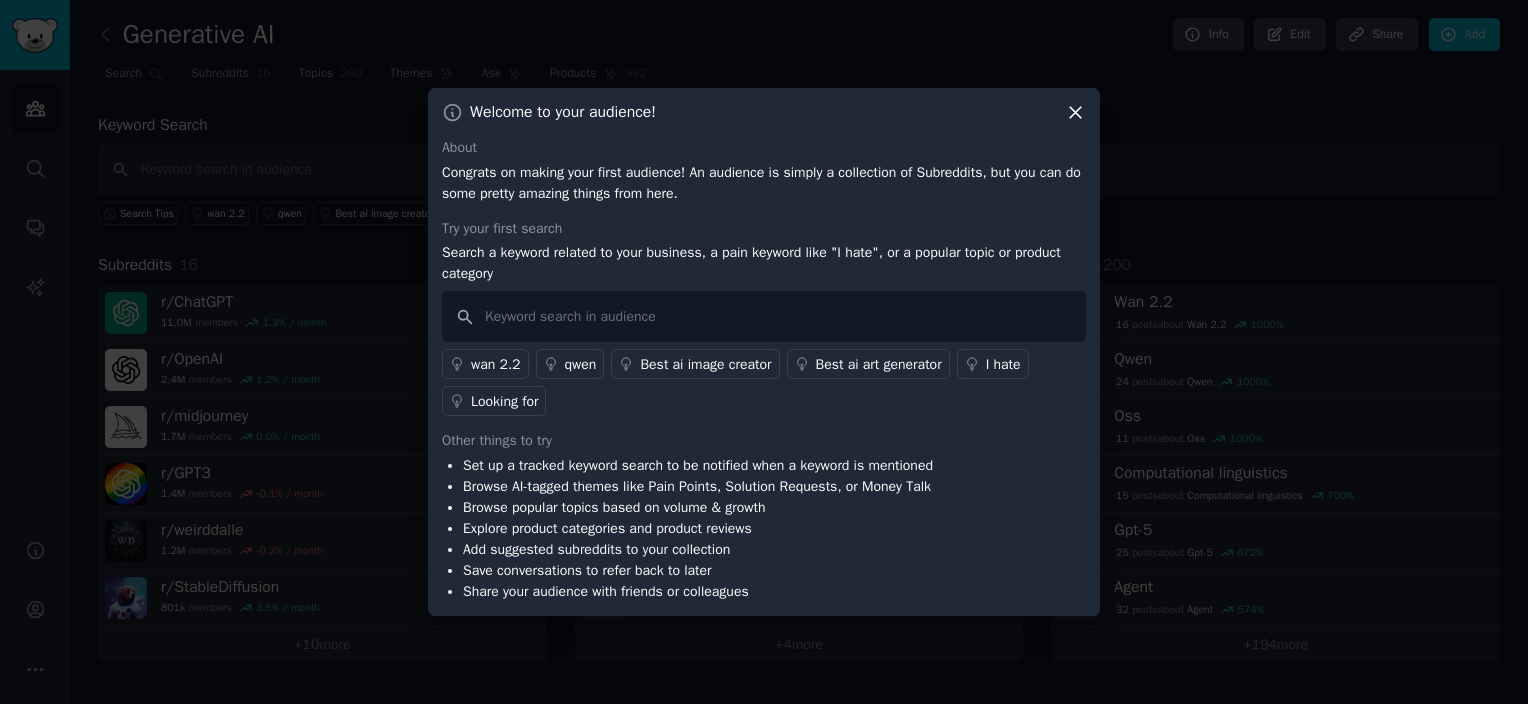 click 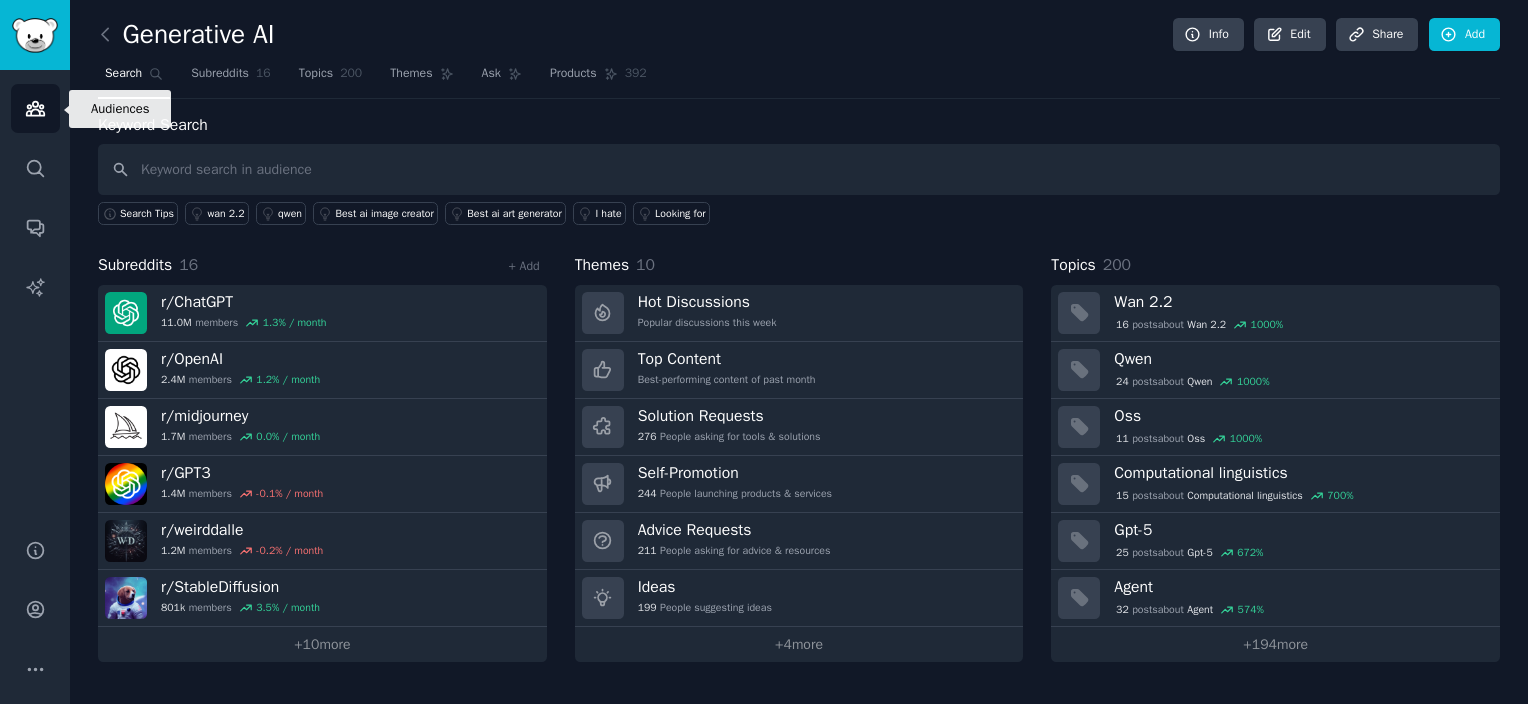 click 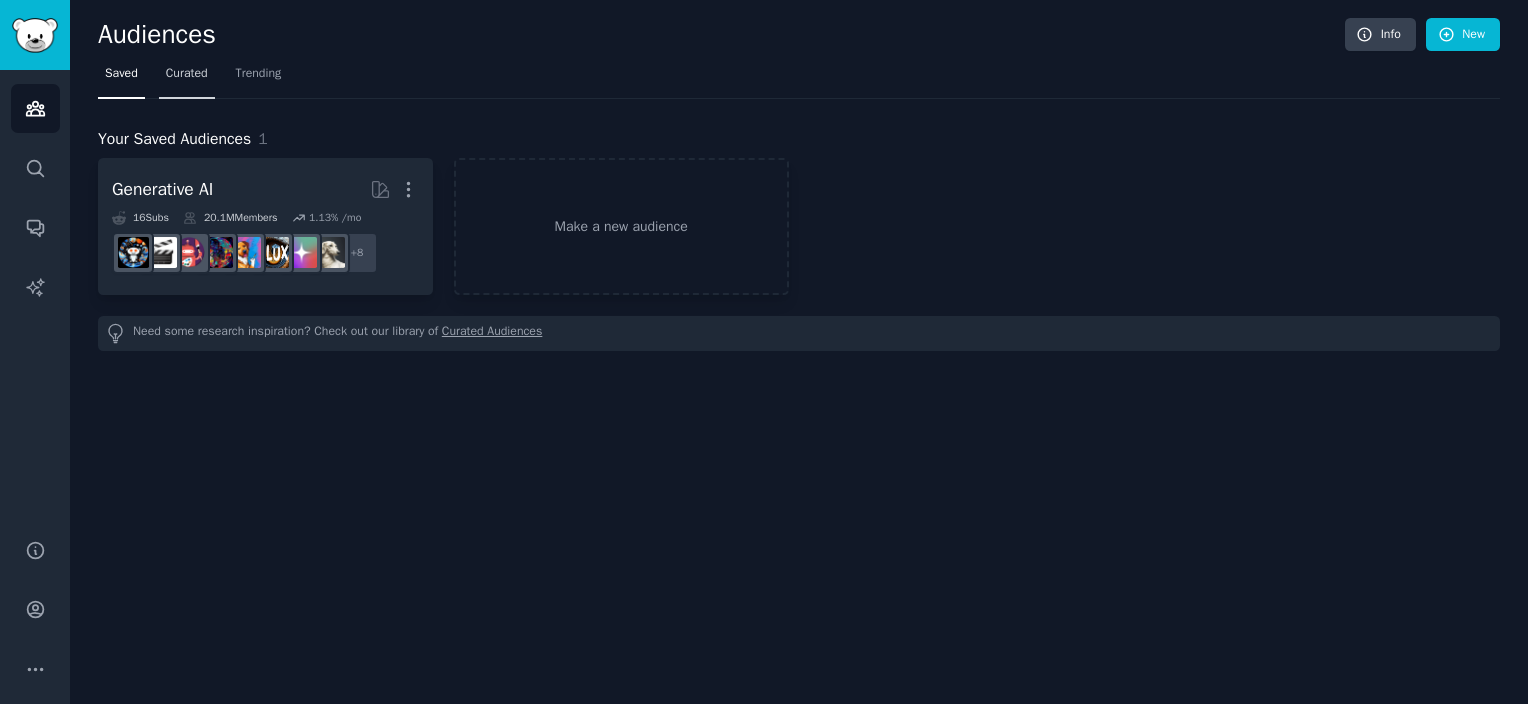 click on "Curated" at bounding box center (187, 74) 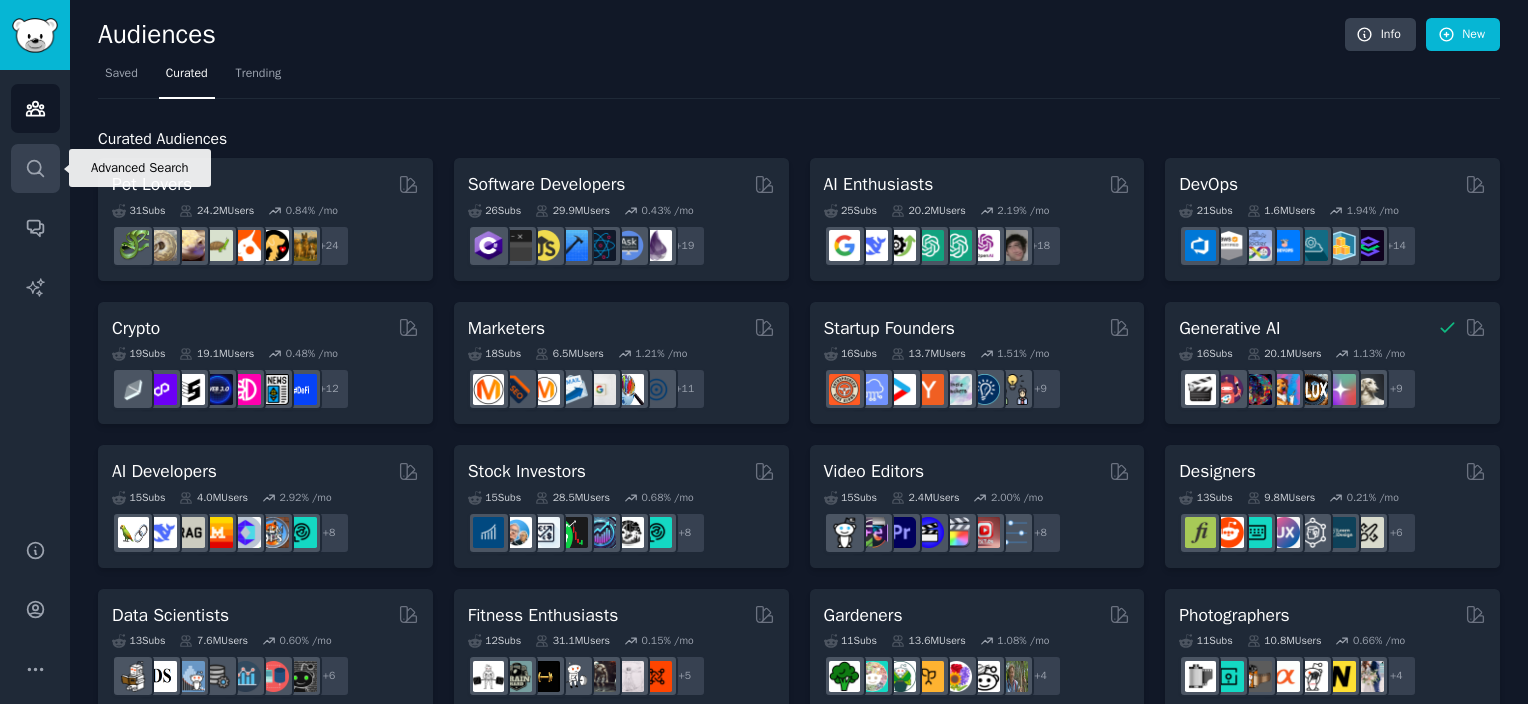 click 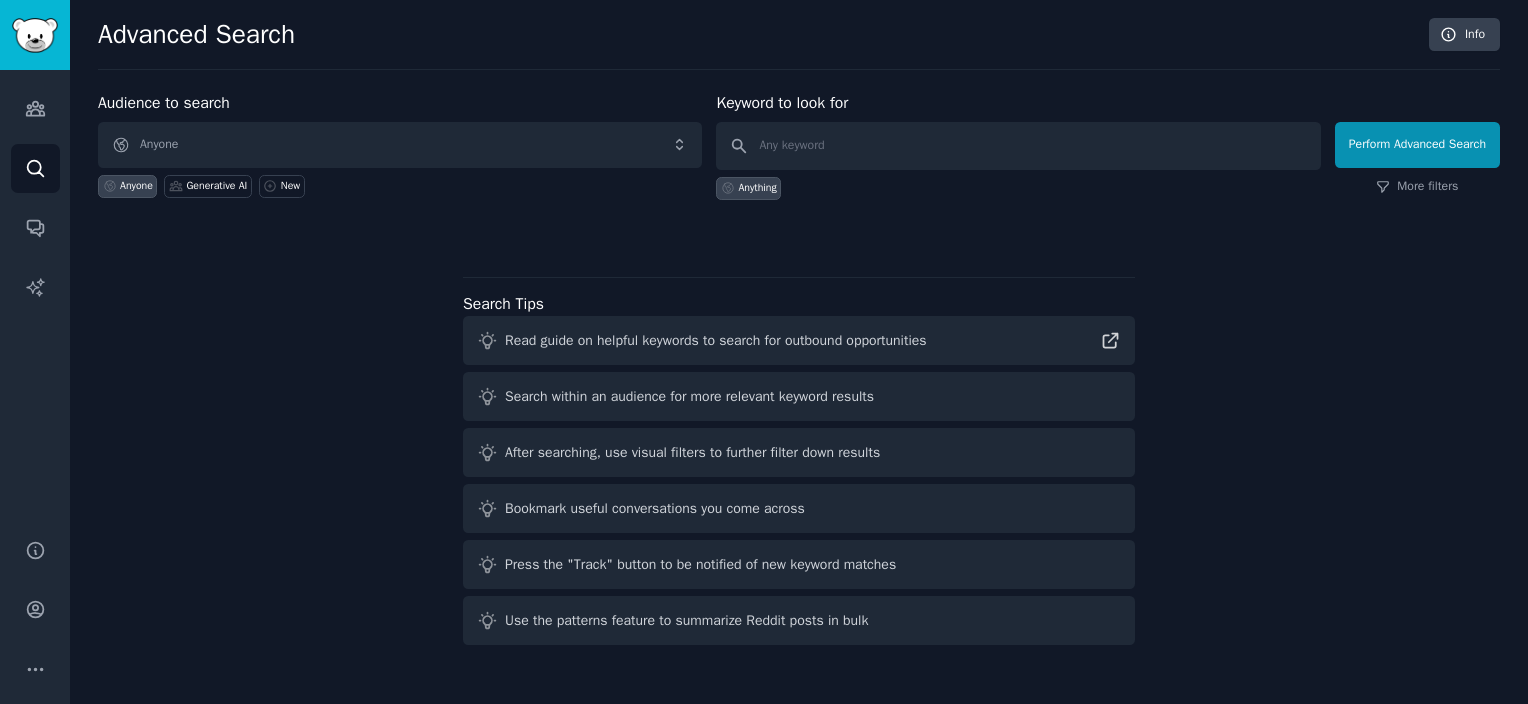 click on "Advanced Search" at bounding box center [758, 35] 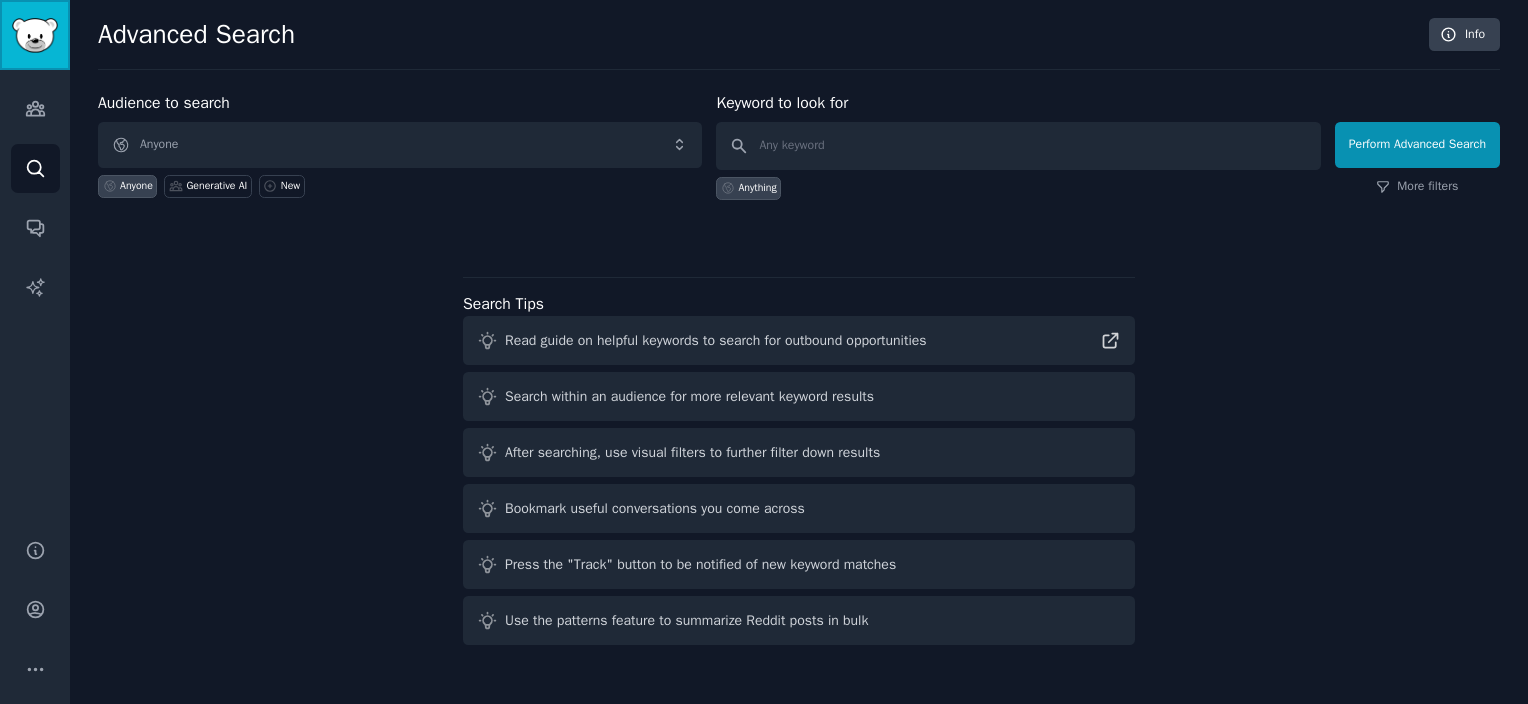click at bounding box center (35, 35) 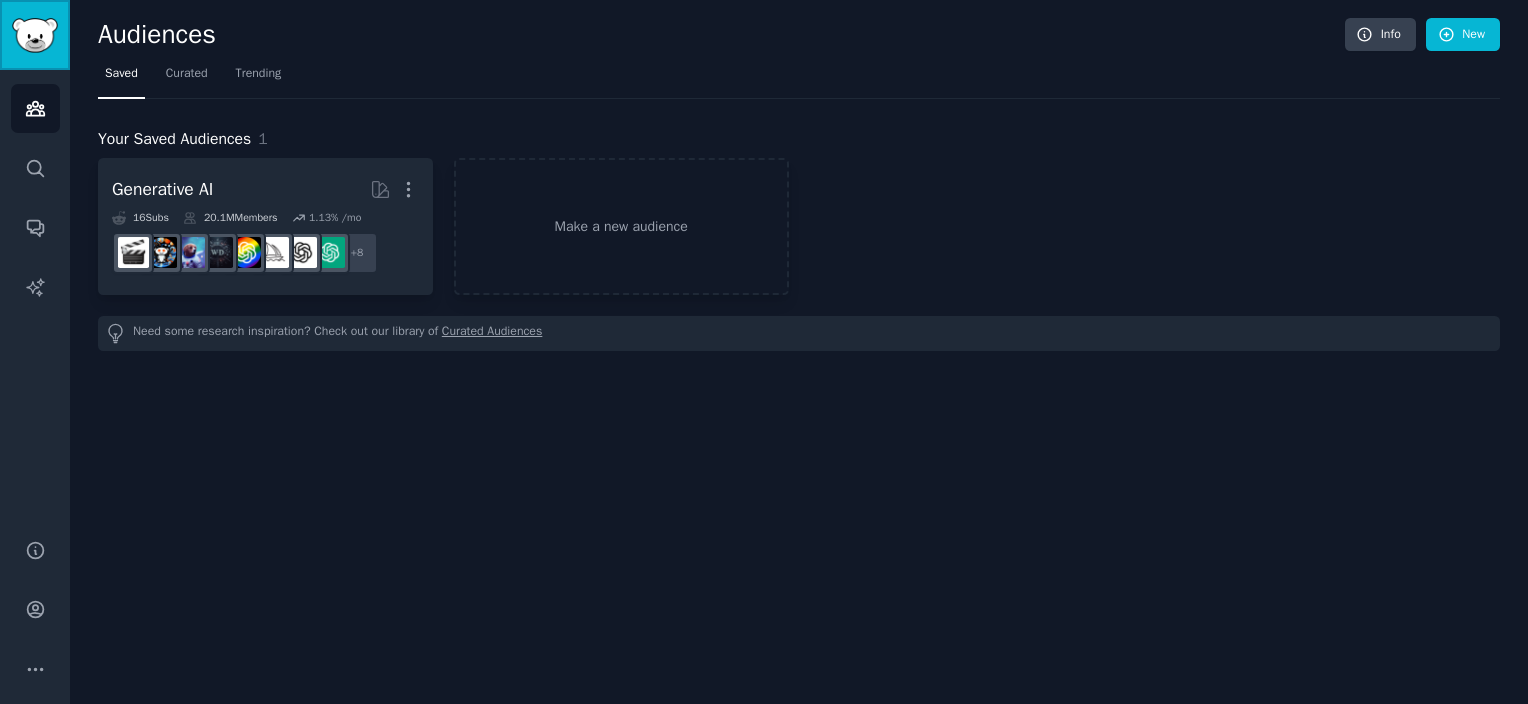 click at bounding box center [35, 35] 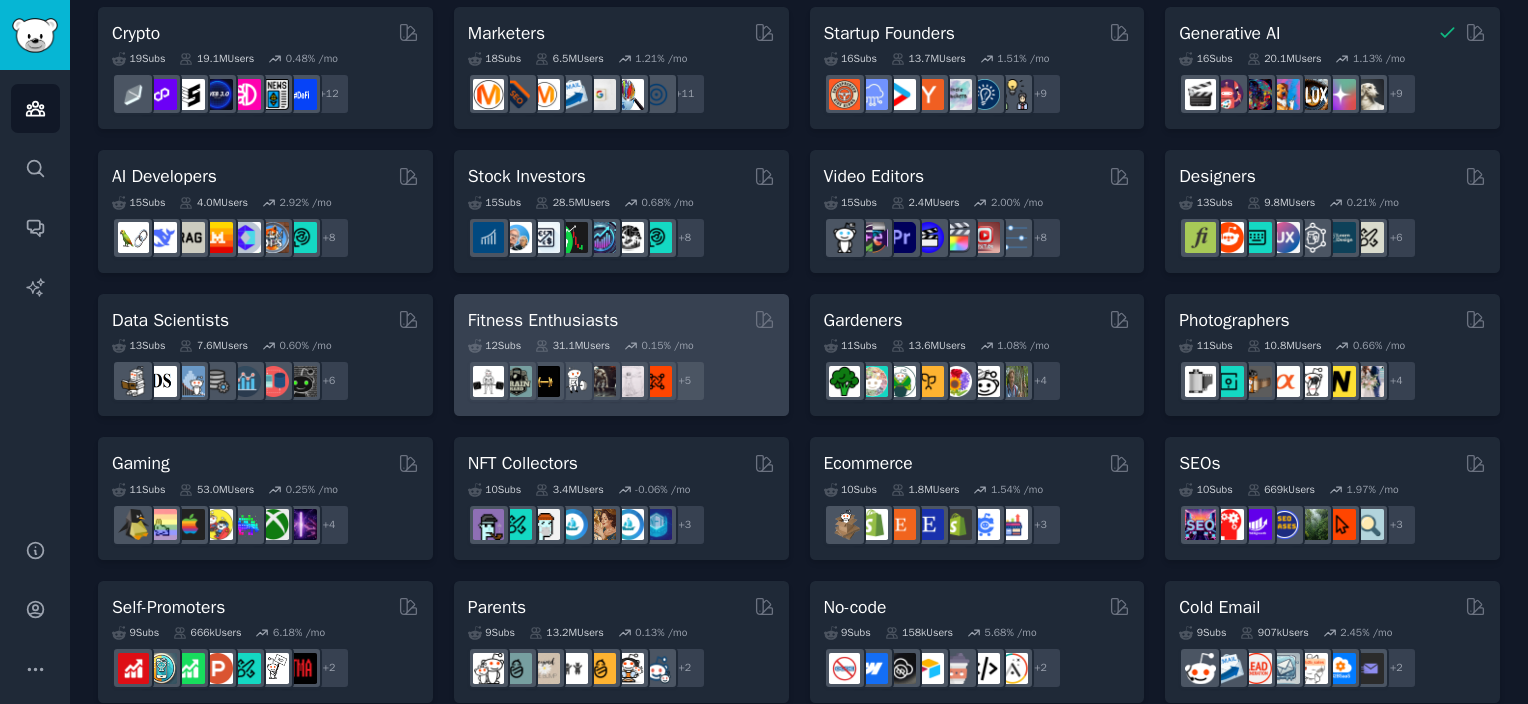 scroll, scrollTop: 0, scrollLeft: 0, axis: both 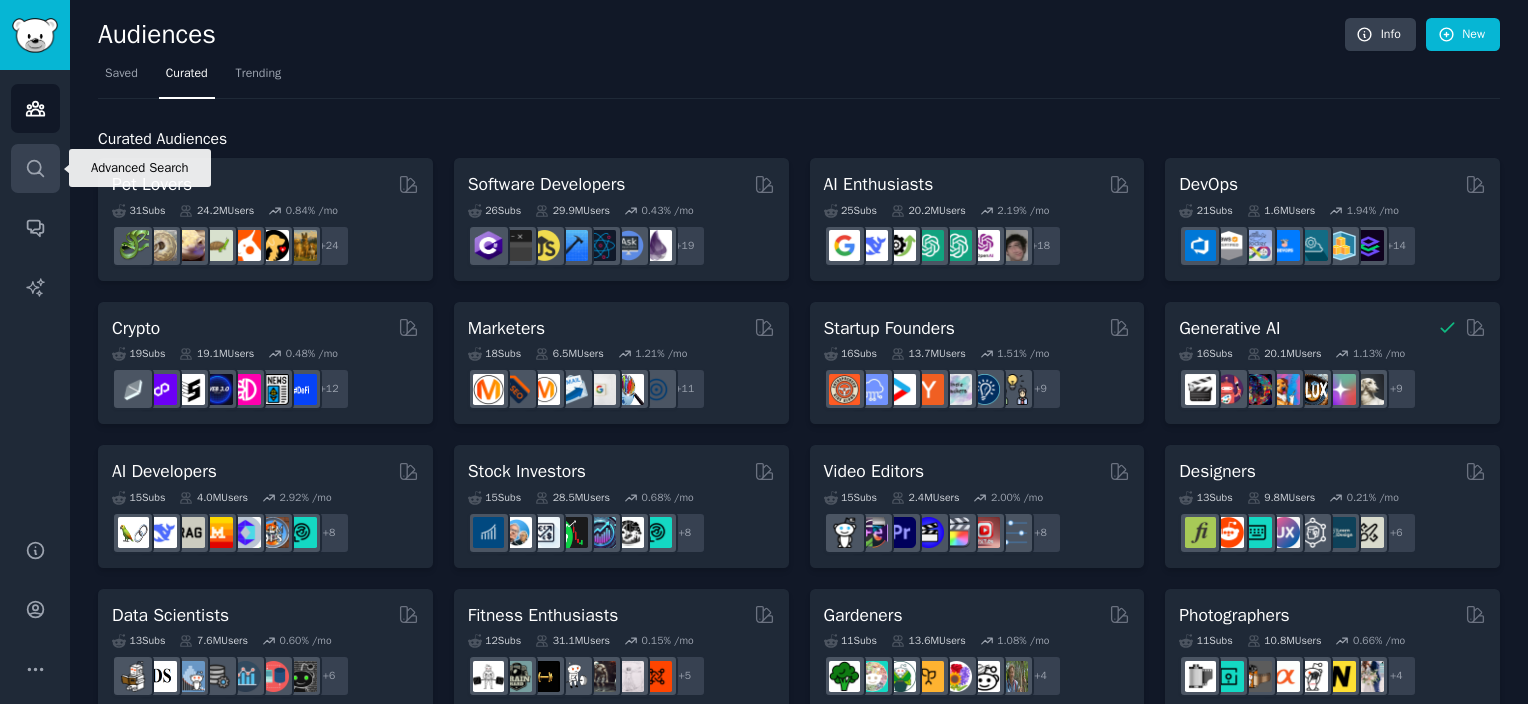 click on "Search" at bounding box center (35, 168) 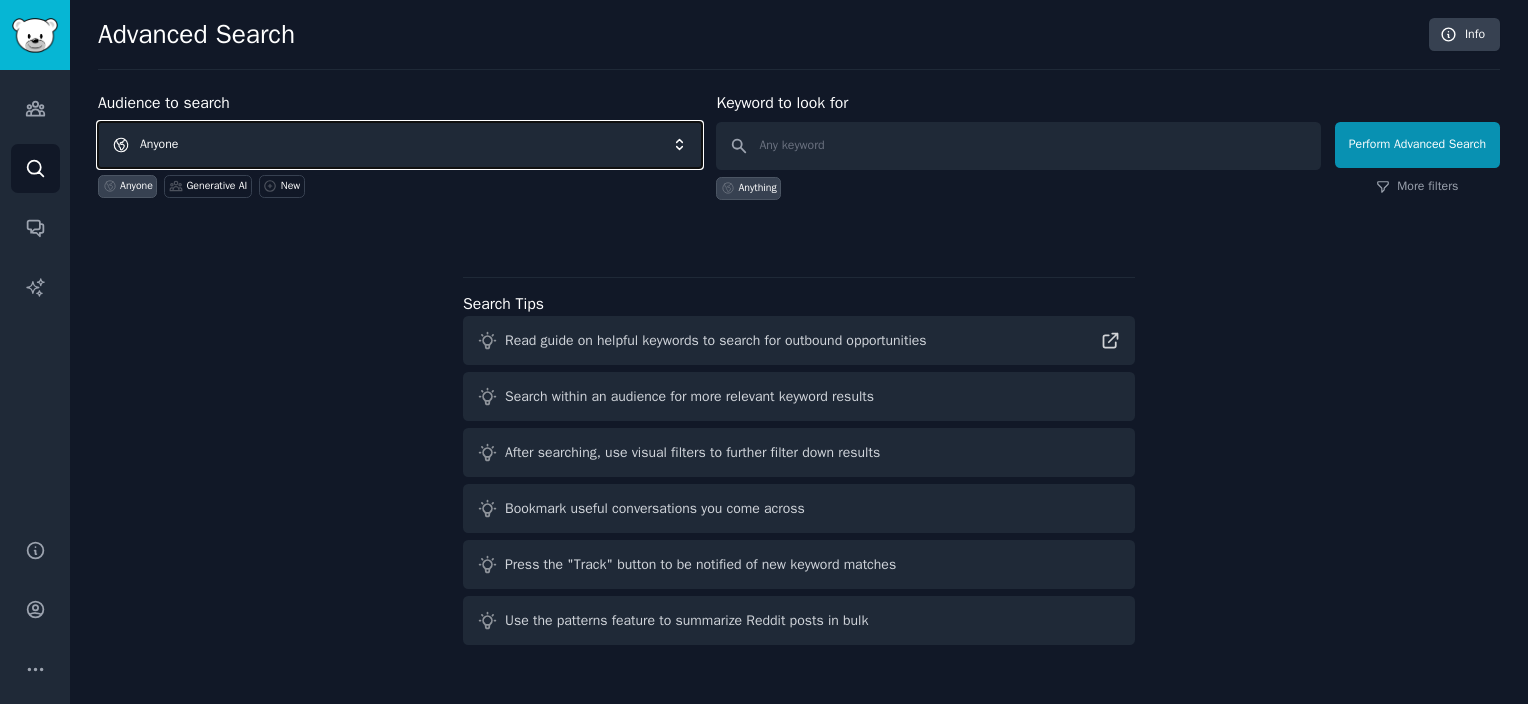 click on "Anyone" at bounding box center (400, 145) 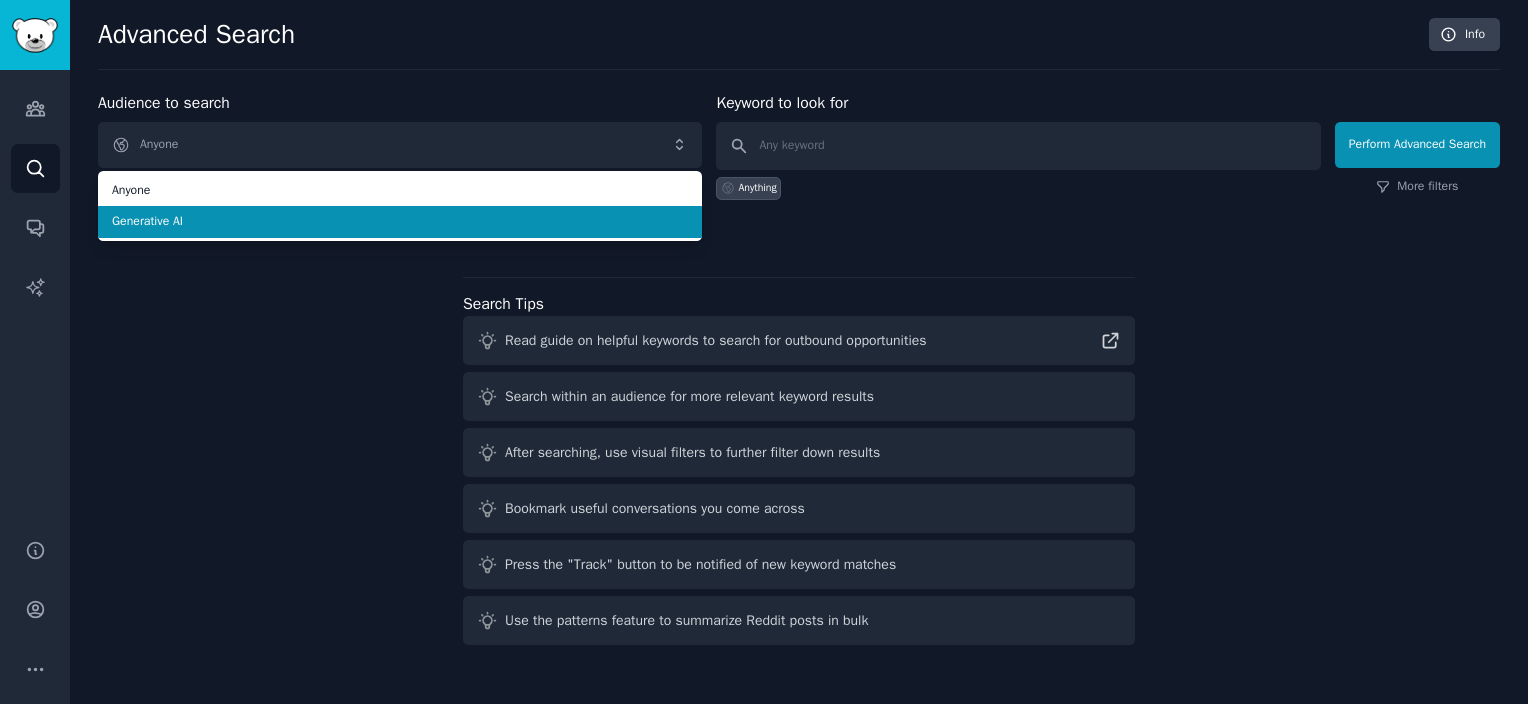 click on "Generative AI" at bounding box center (400, 222) 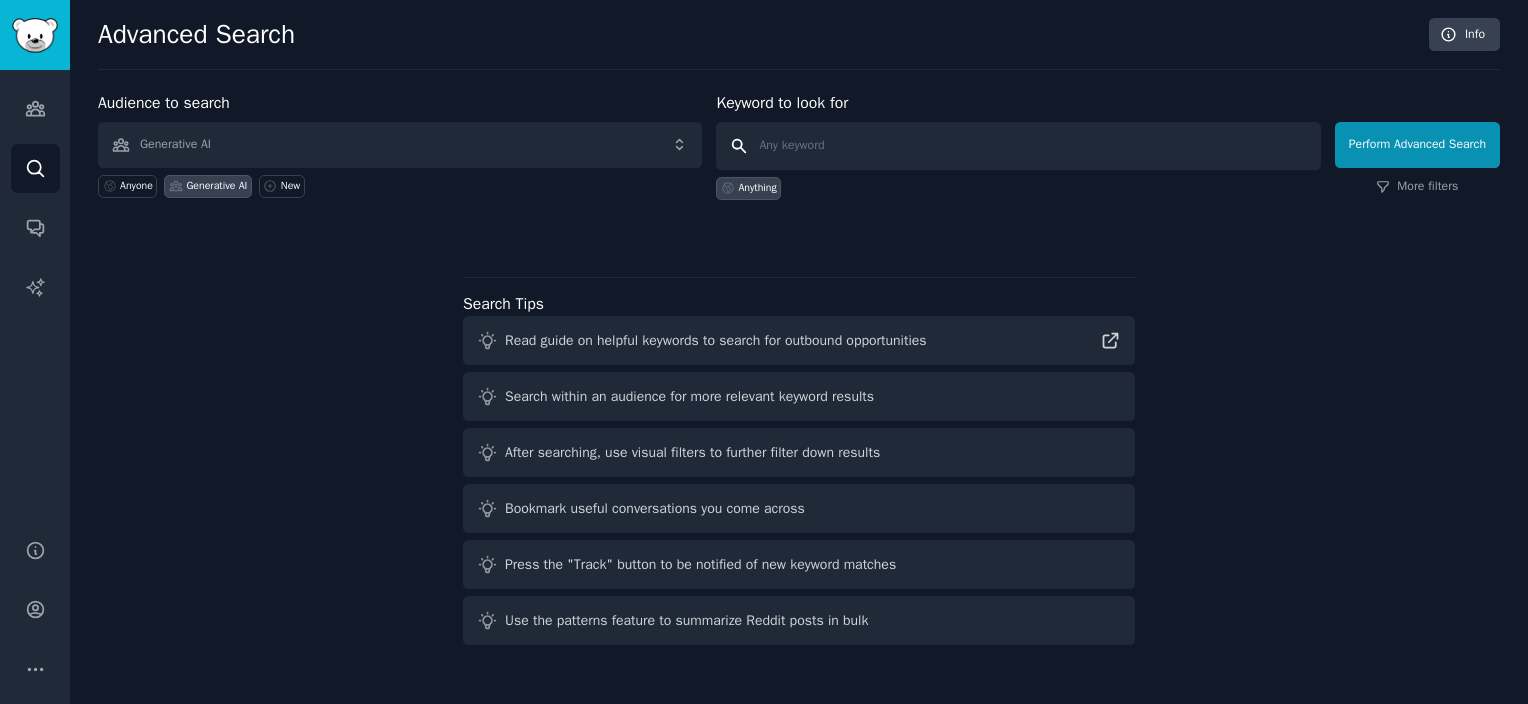 click at bounding box center [1018, 146] 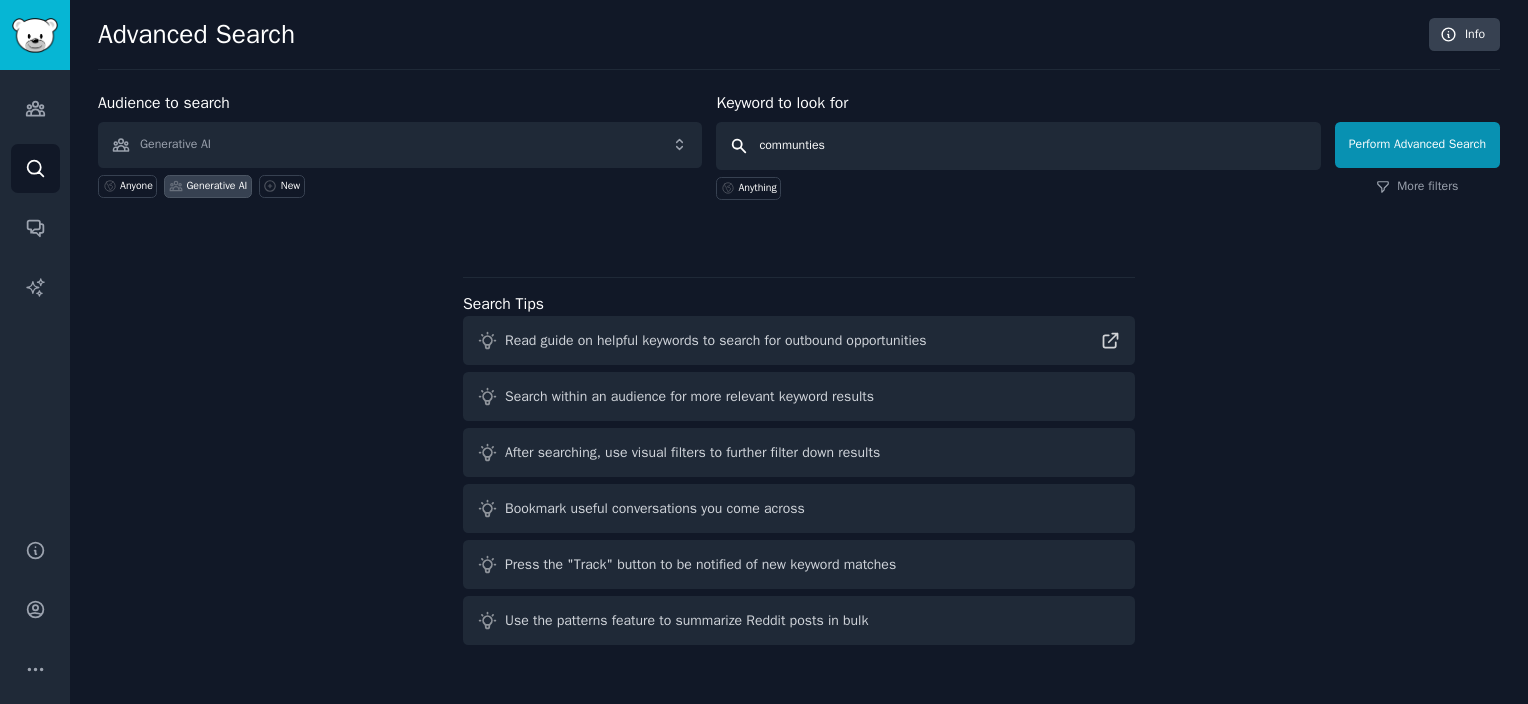 type on "communties" 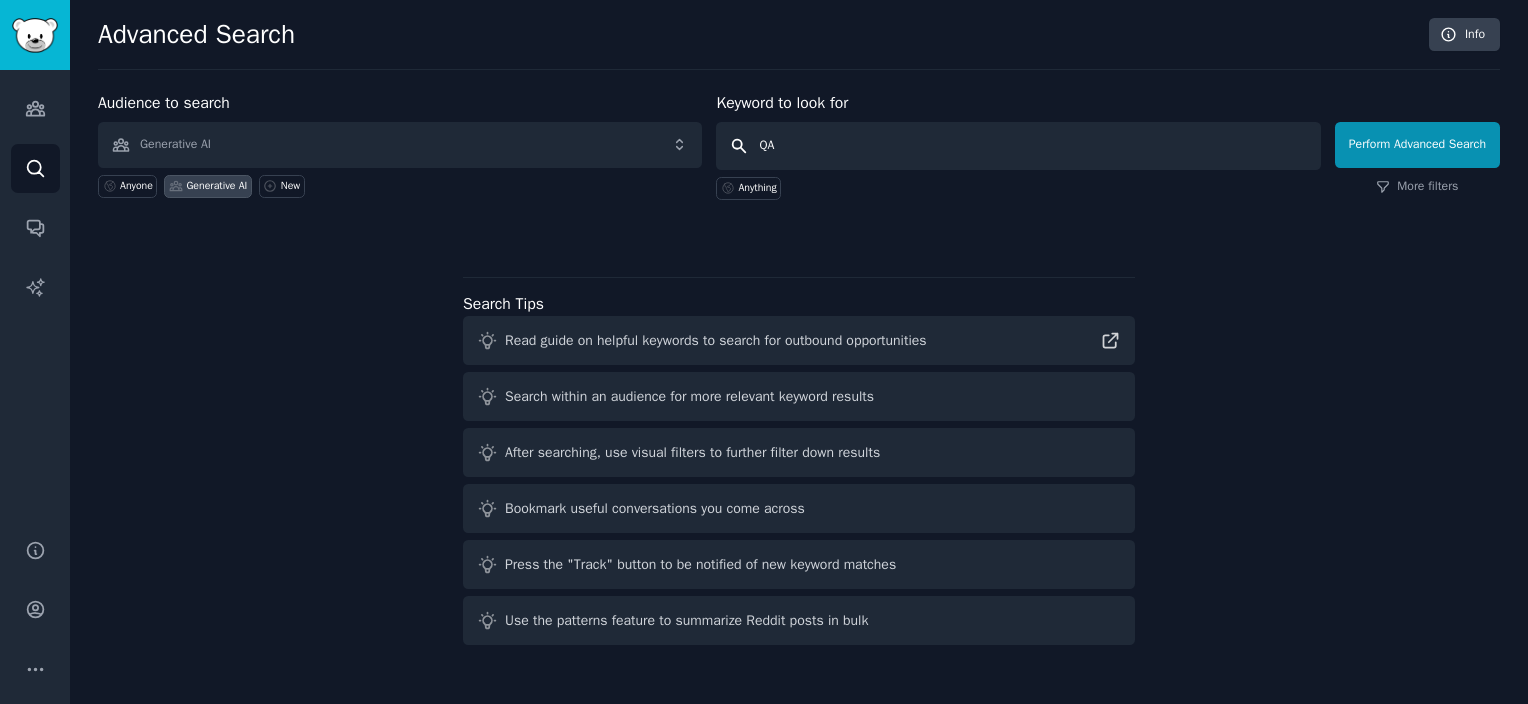 type on "Q" 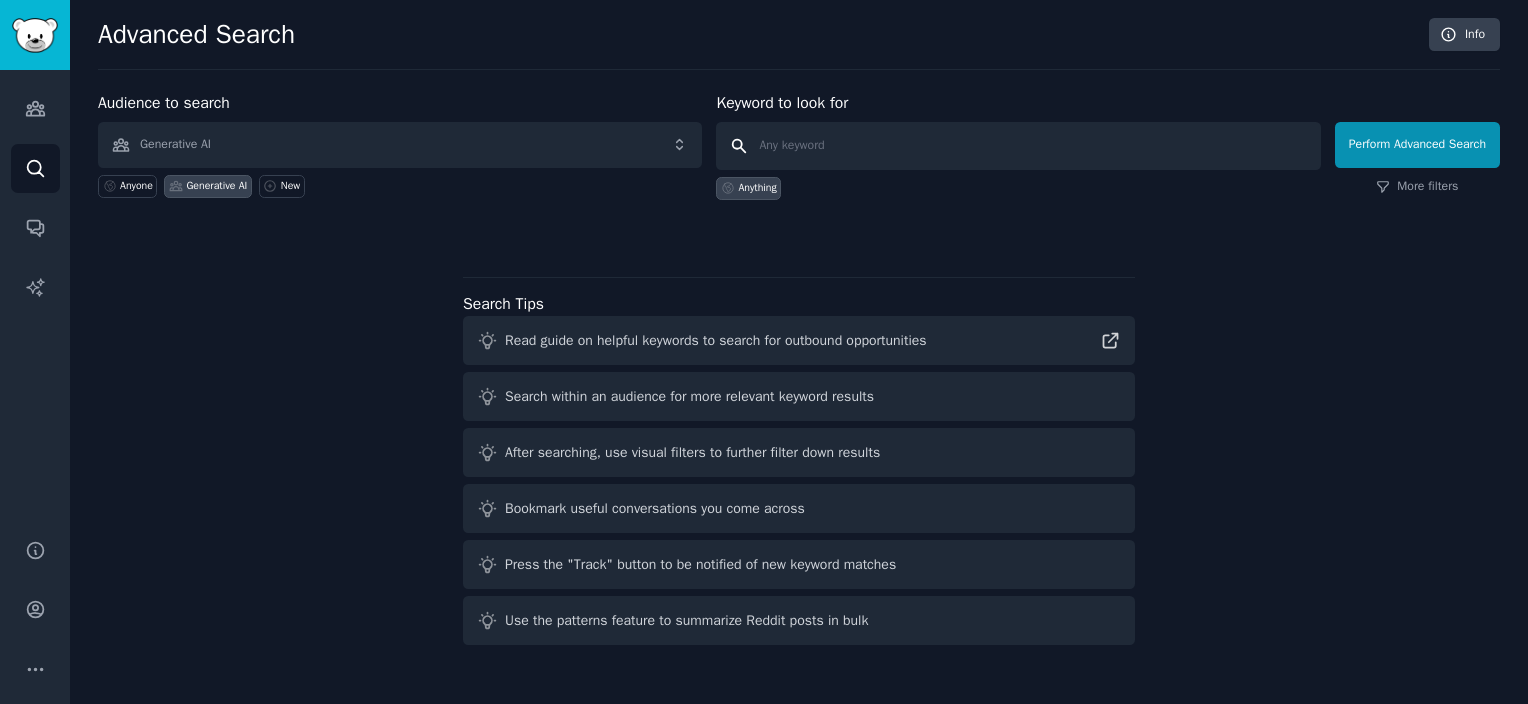 type on "g" 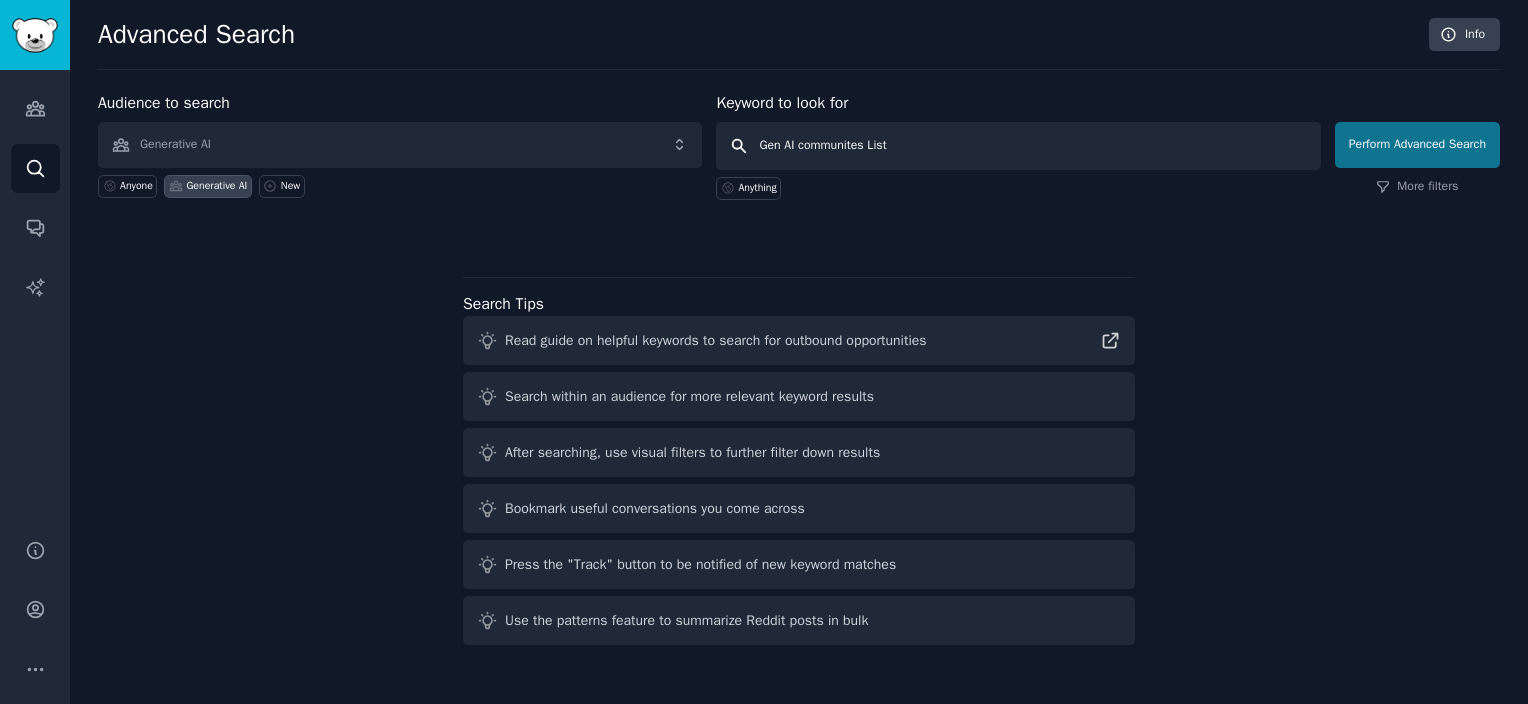 type on "Gen AI communites List" 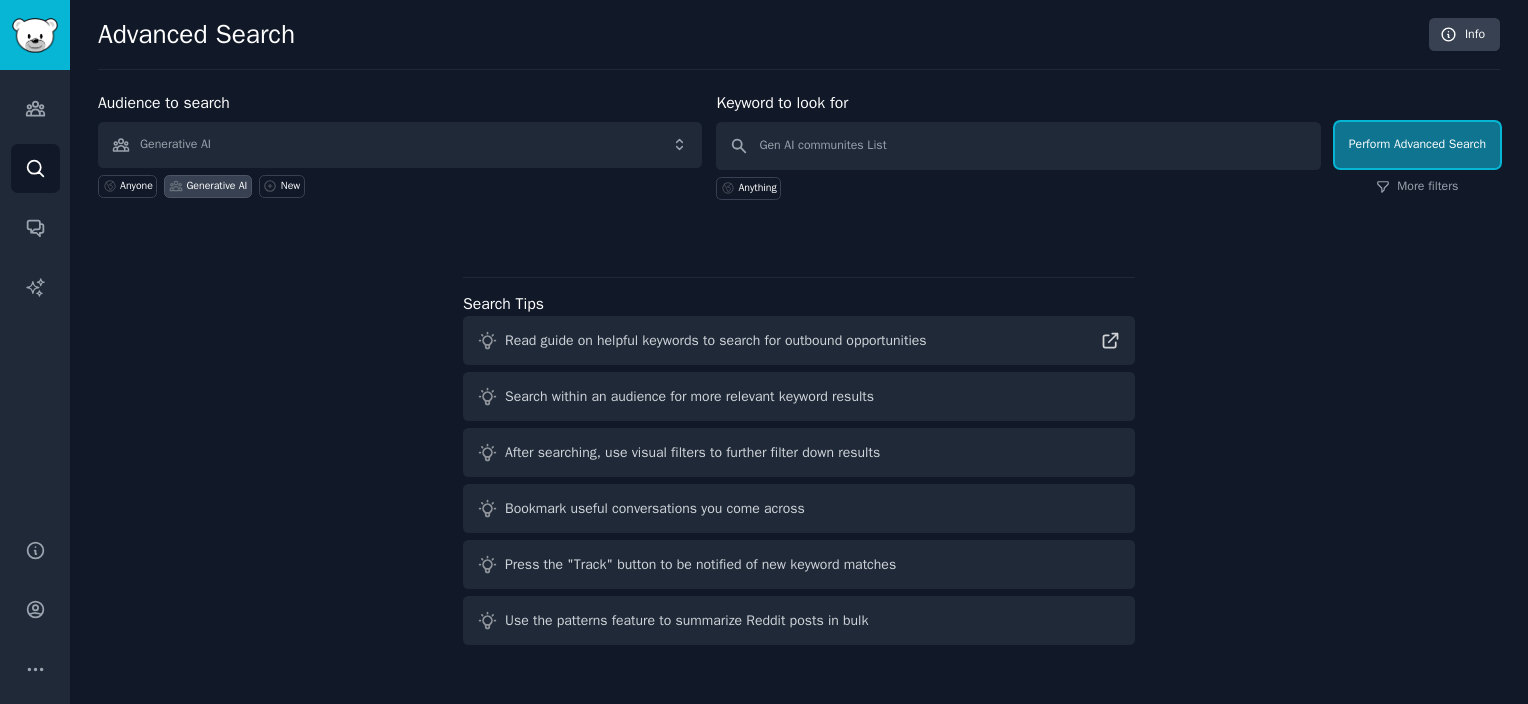 click on "Perform Advanced Search" at bounding box center (1417, 145) 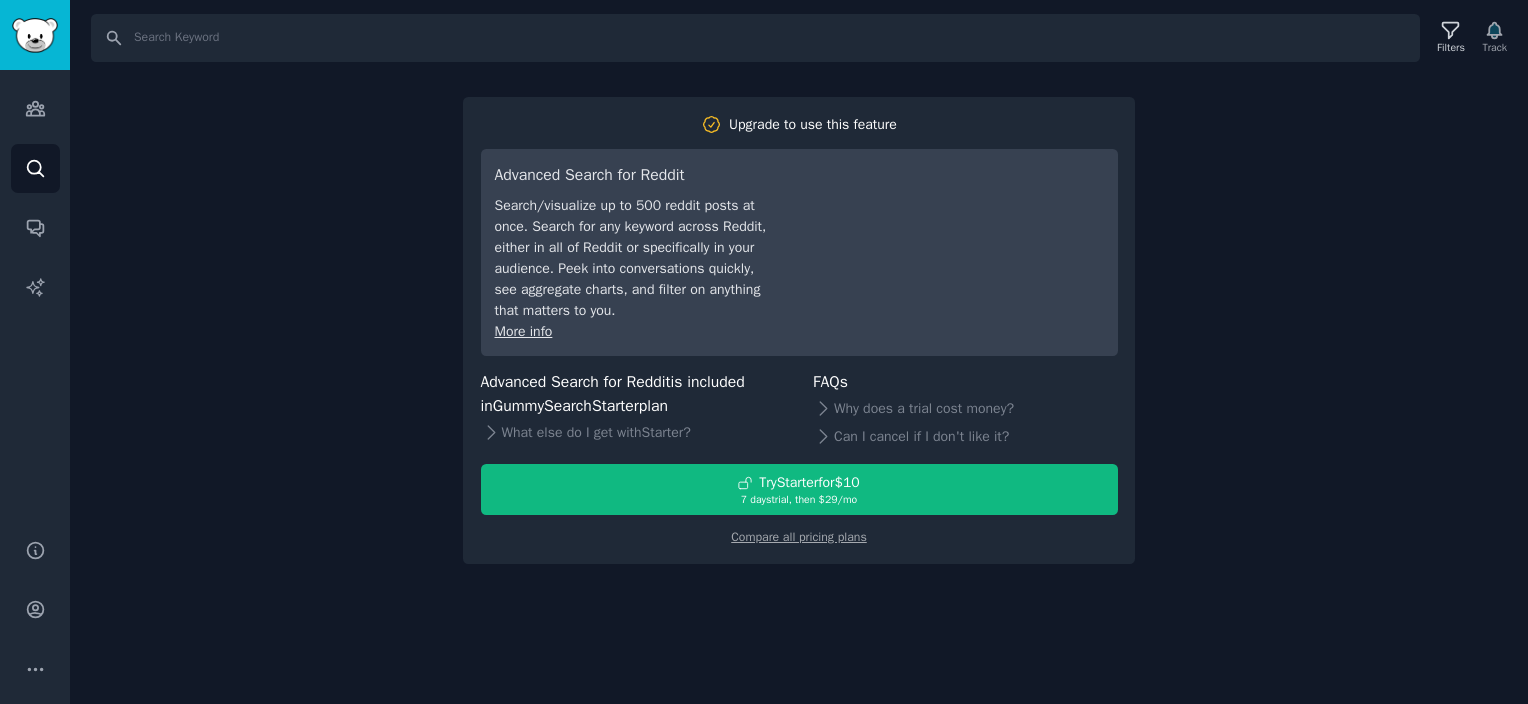 click on "Search Filters Track Upgrade to use this feature Advanced Search for Reddit Search/visualize up to 500 reddit posts at once. Search for any keyword across Reddit, either in all of Reddit or specifically in your audience. Peek into conversations quickly, see aggregate charts, and filter on anything that matters to you. More info Advanced Search for Reddit  is included in  GummySearch  Starter  plan What else do I get with  Starter ? FAQs Why does a trial cost money? Can I cancel if I don't like it? Try  Starter  for  $10 7 days  trial, then $ 29 /mo Compare all pricing plans" at bounding box center (799, 352) 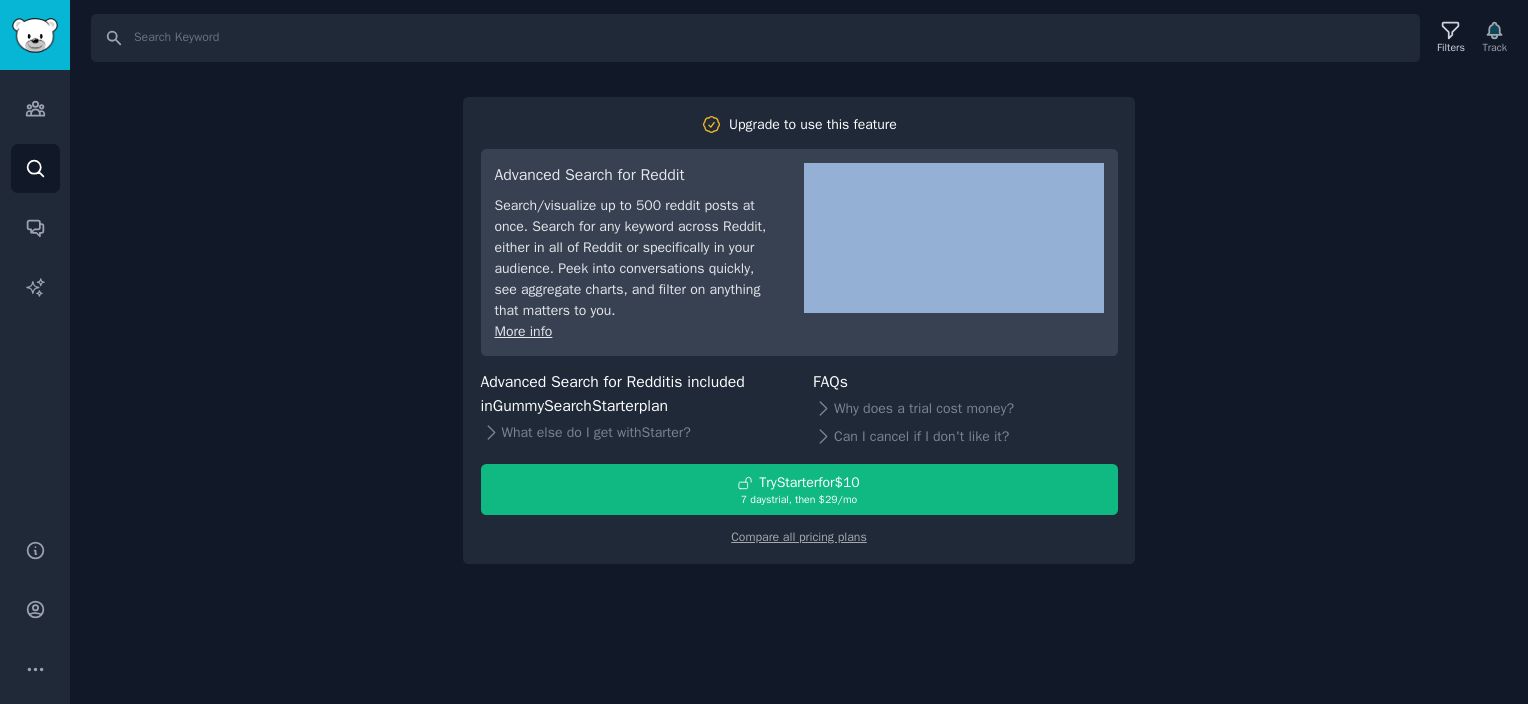 click on "Search Filters Track Upgrade to use this feature Advanced Search for Reddit Search/visualize up to 500 reddit posts at once. Search for any keyword across Reddit, either in all of Reddit or specifically in your audience. Peek into conversations quickly, see aggregate charts, and filter on anything that matters to you. More info Advanced Search for Reddit  is included in  GummySearch  Starter  plan What else do I get with  Starter ? FAQs Why does a trial cost money? Can I cancel if I don't like it? Try  Starter  for  $10 7 days  trial, then $ 29 /mo Compare all pricing plans" at bounding box center [799, 352] 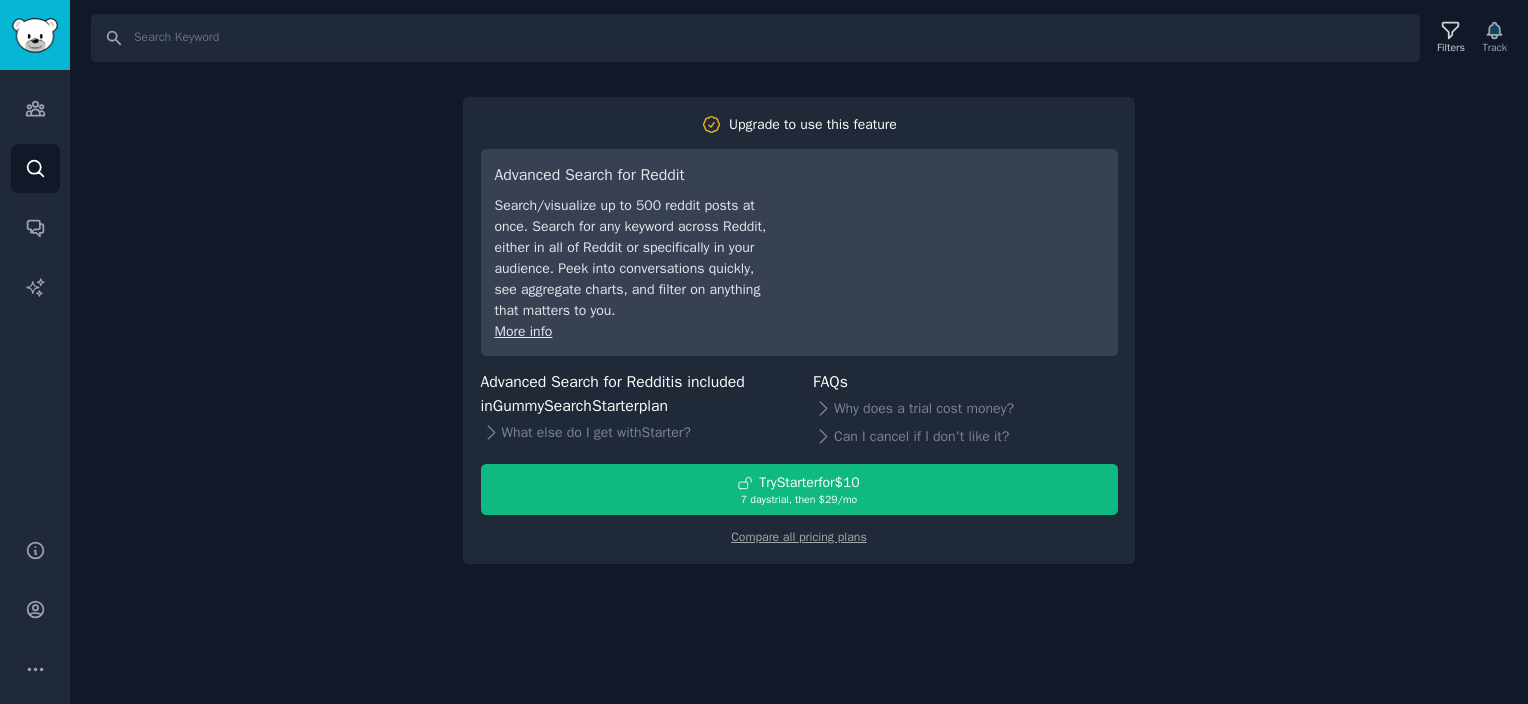 click on "Upgrade to use this feature" at bounding box center [813, 124] 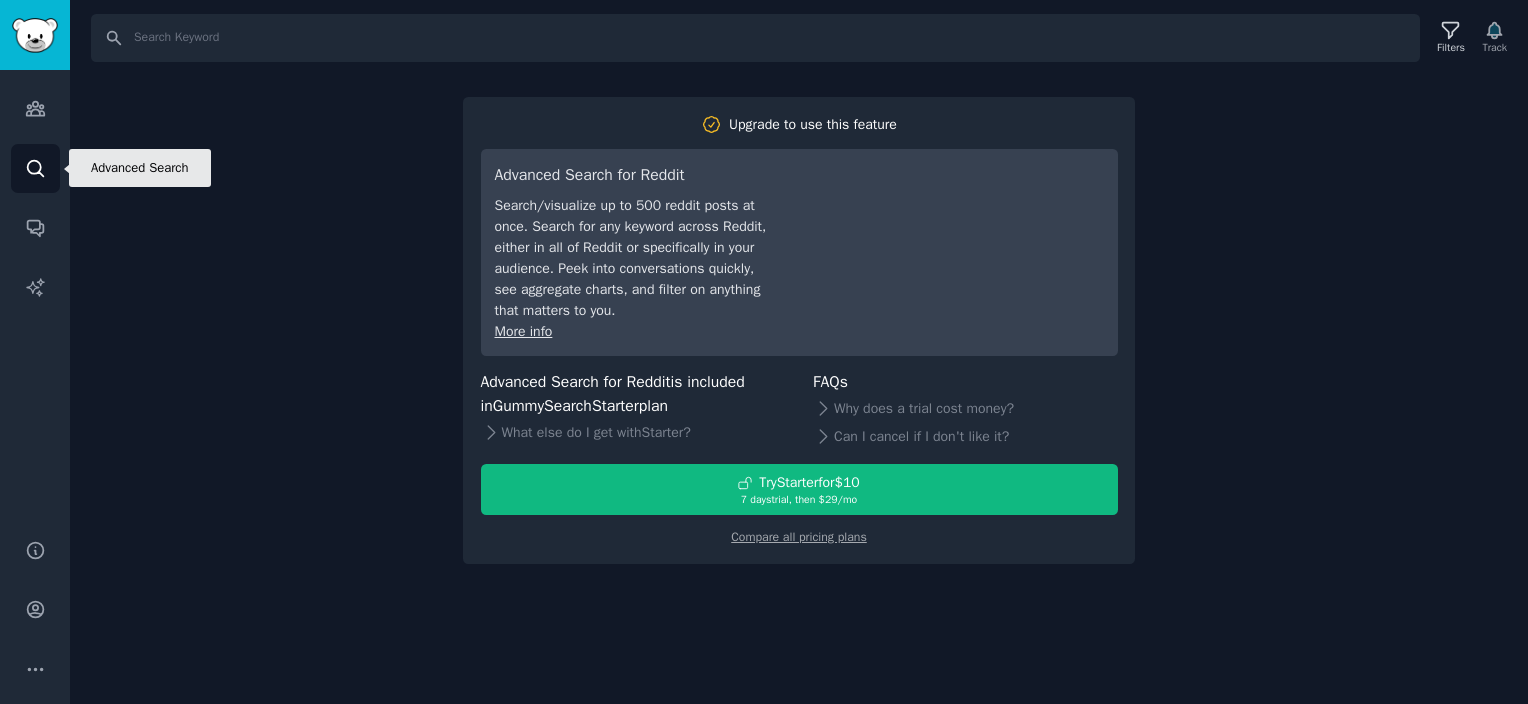 click 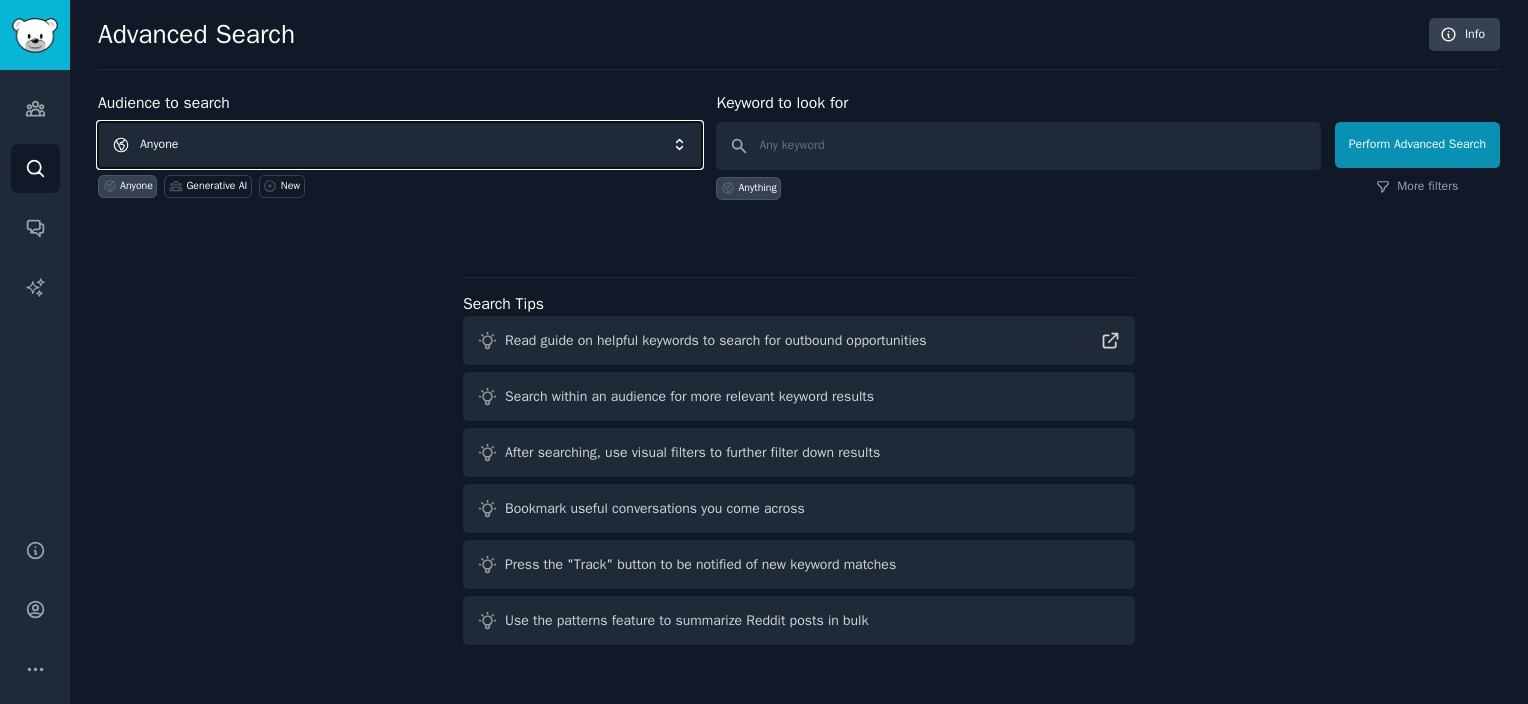 click on "Anyone" at bounding box center [400, 145] 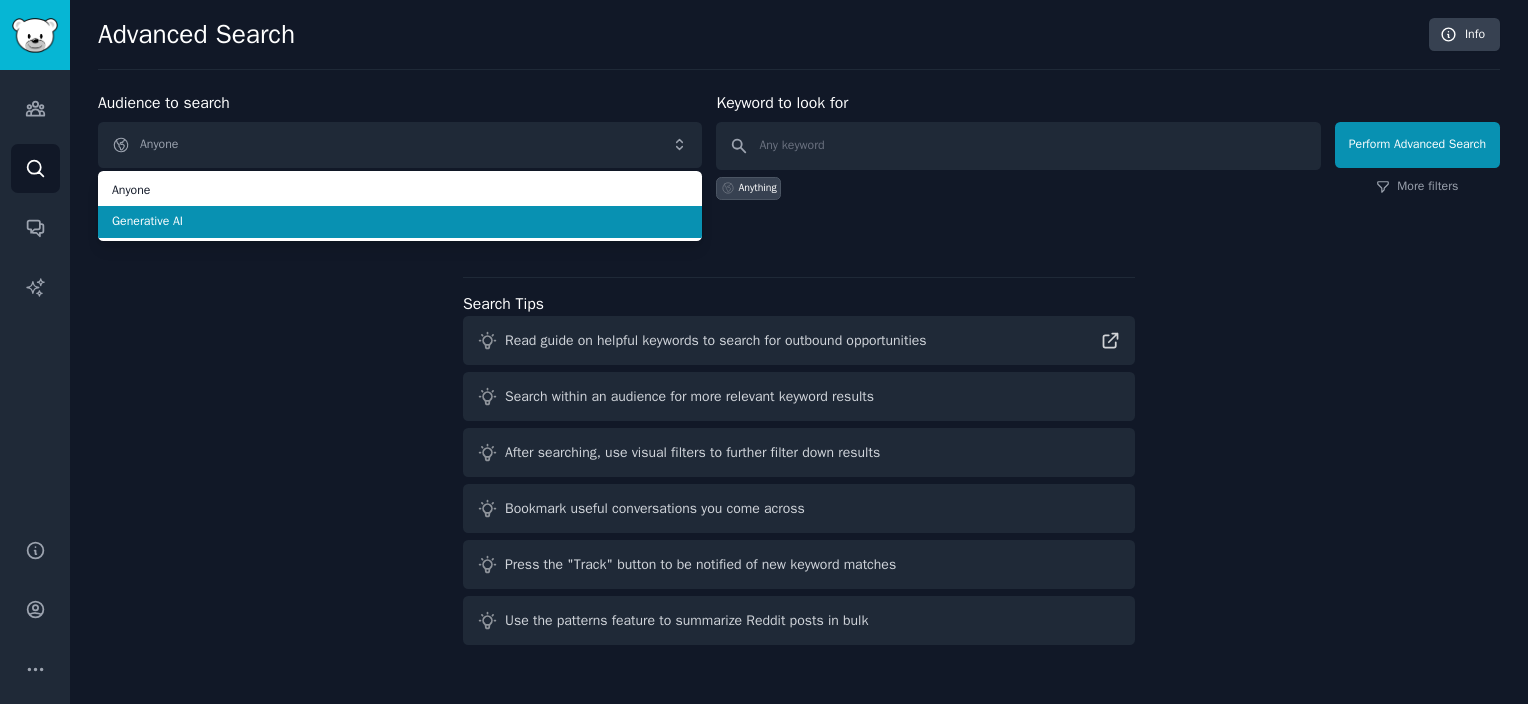 click on "Generative AI" at bounding box center [400, 222] 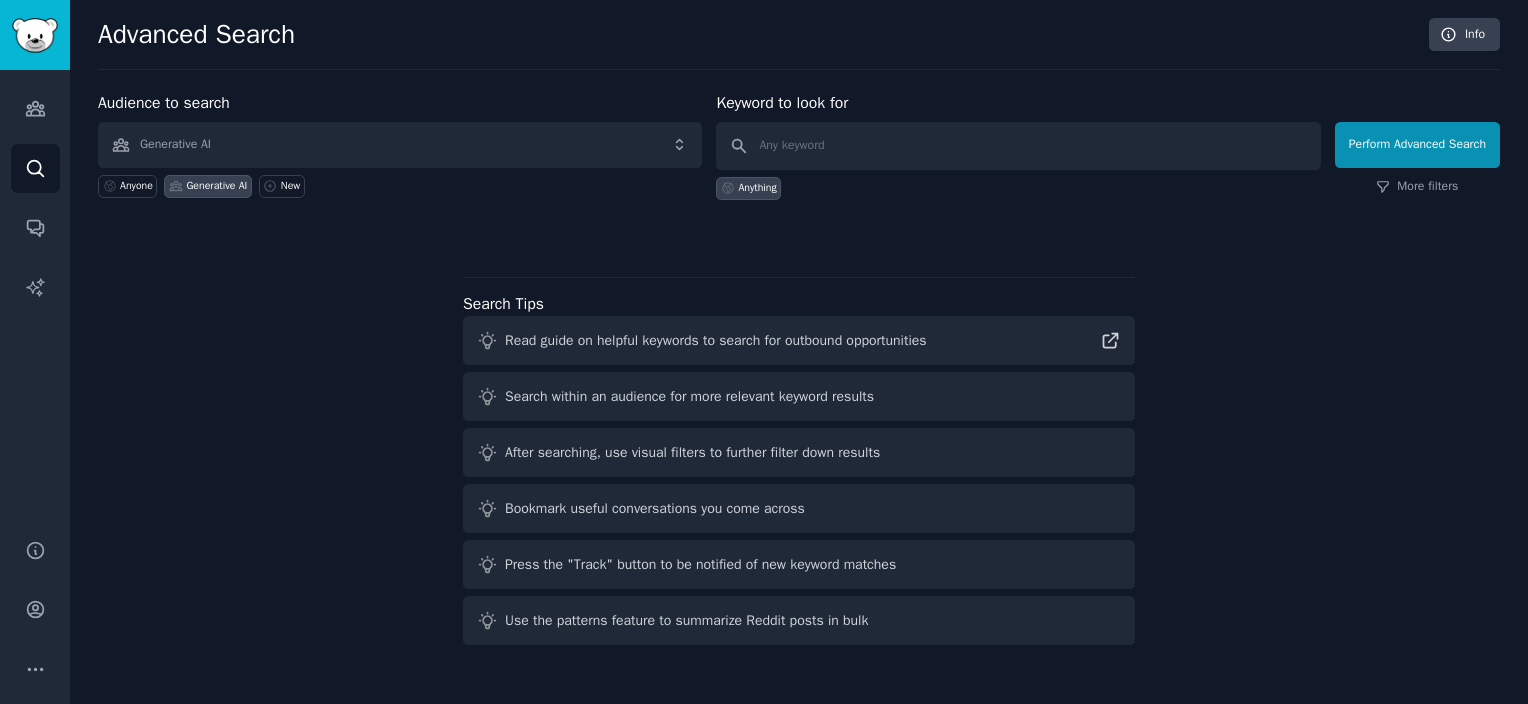 click on "Anything" at bounding box center (757, 188) 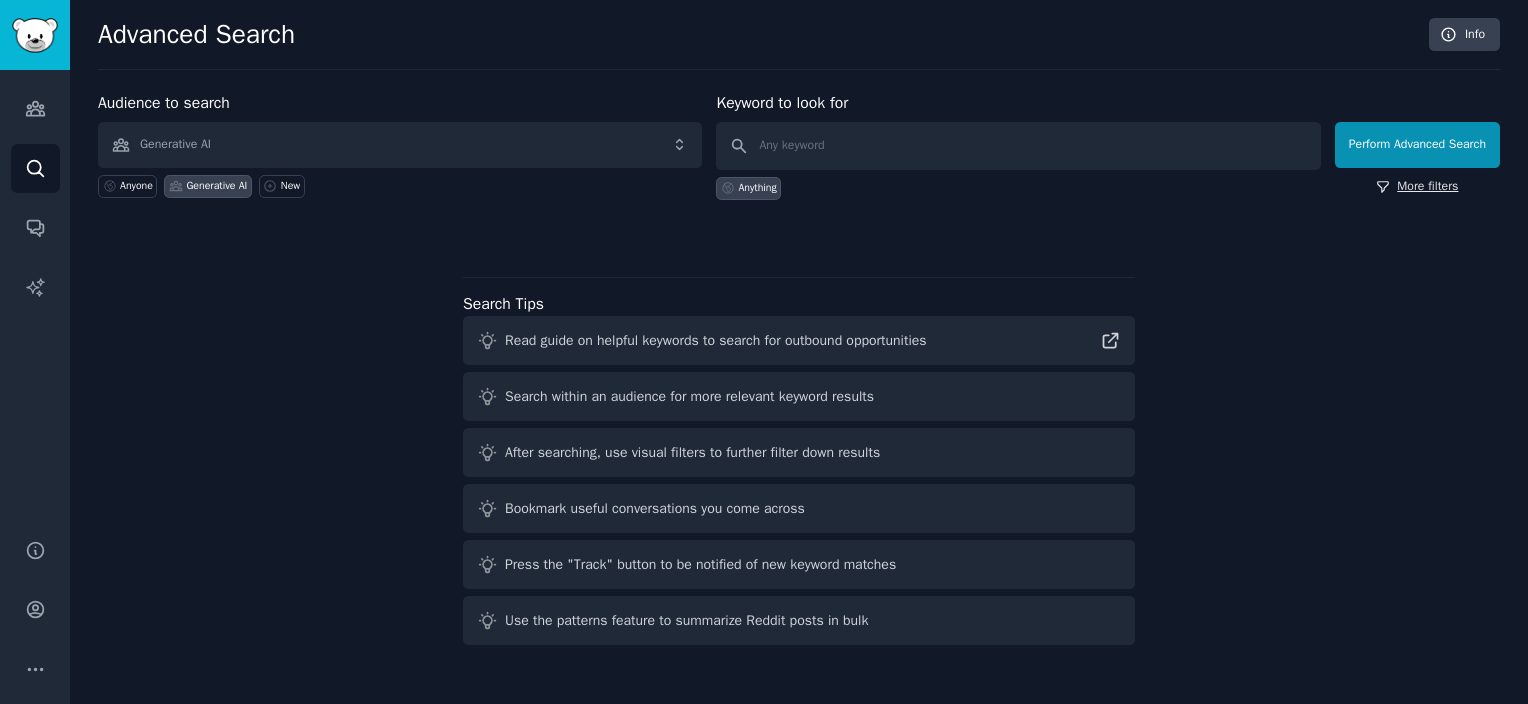 click on "More filters" at bounding box center (1417, 187) 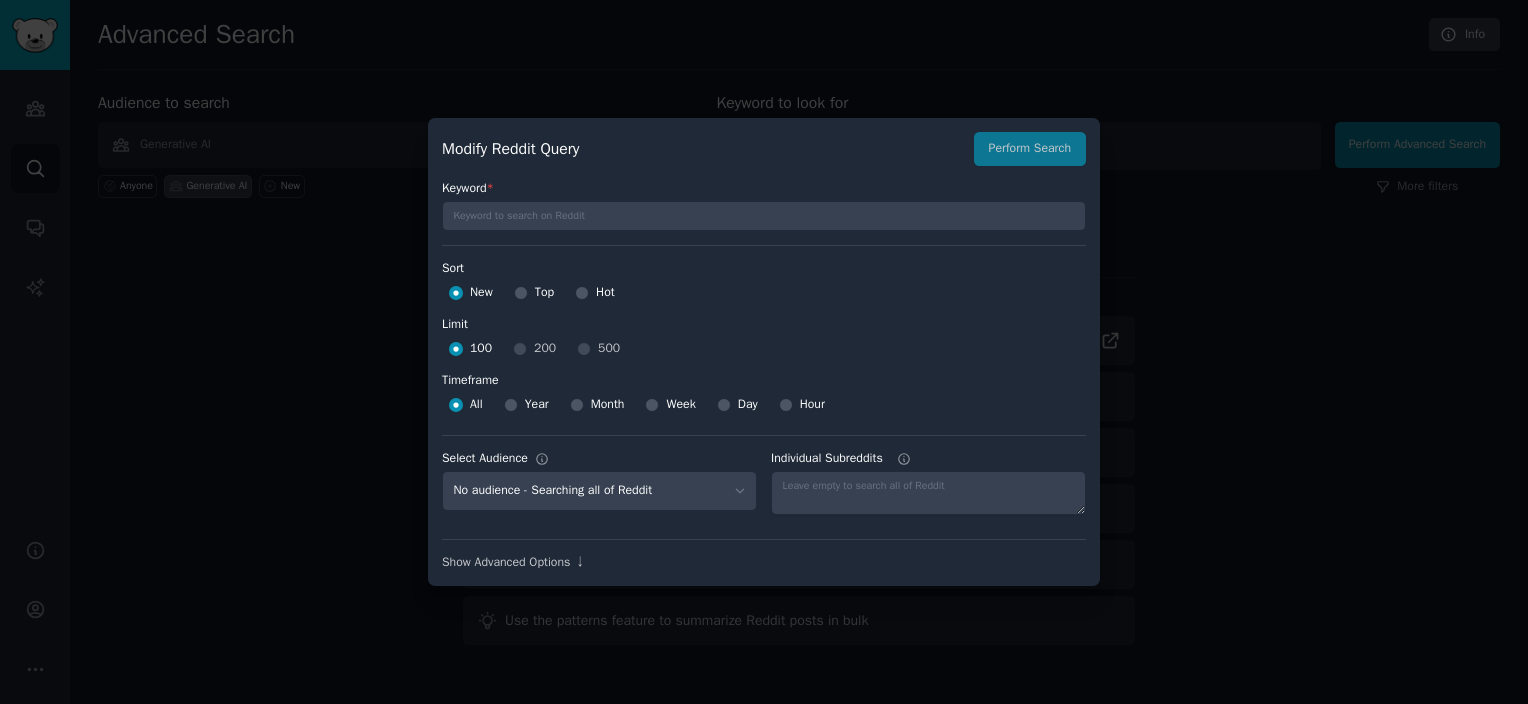 click at bounding box center [764, 352] 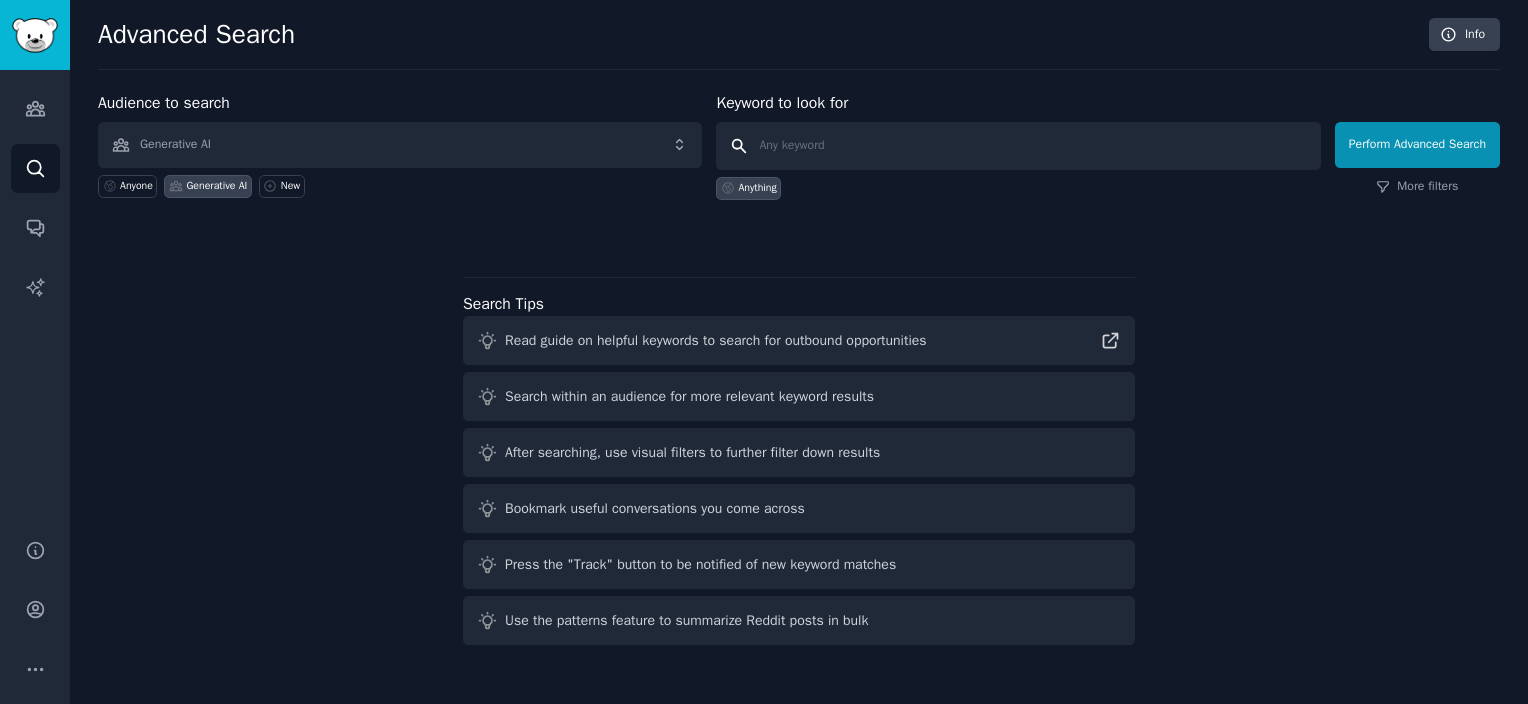 click at bounding box center (1018, 146) 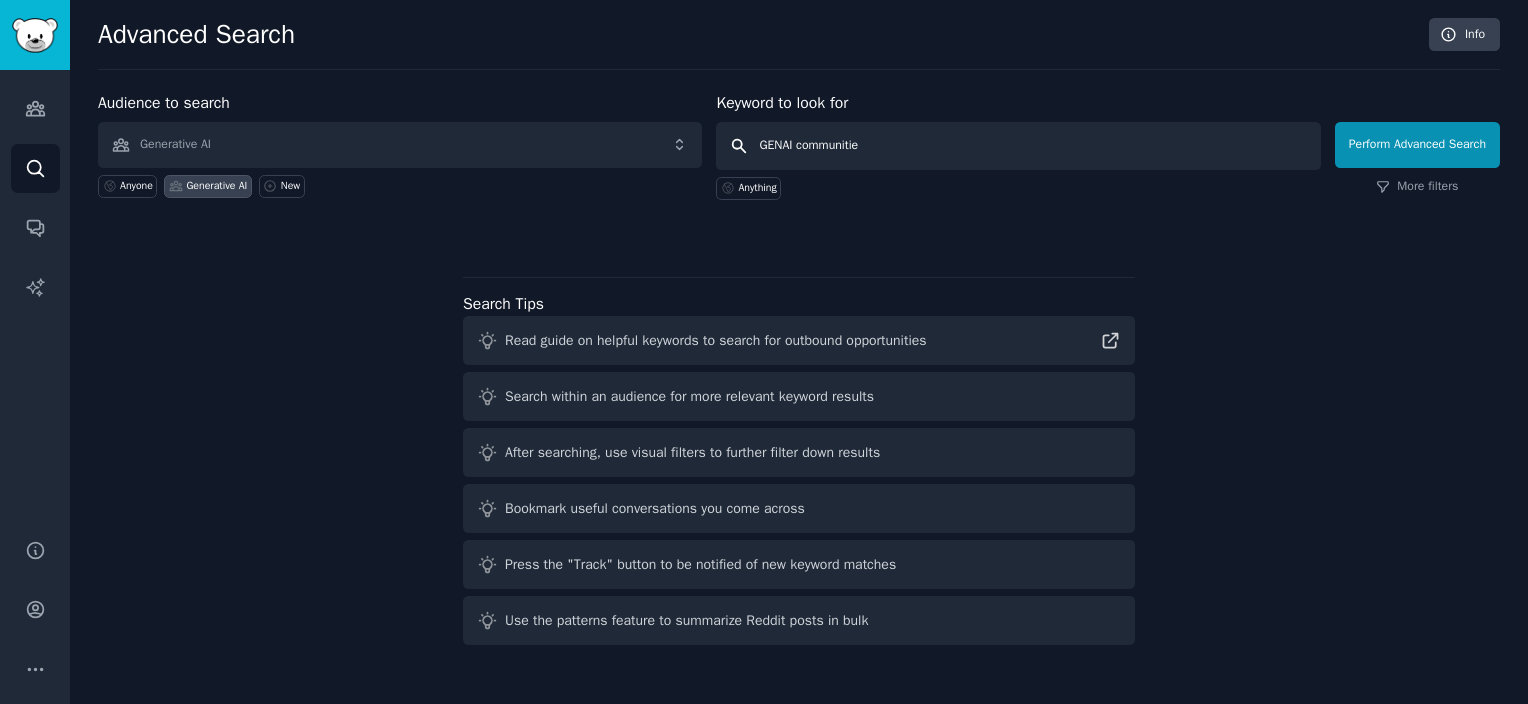type on "GENAI communities" 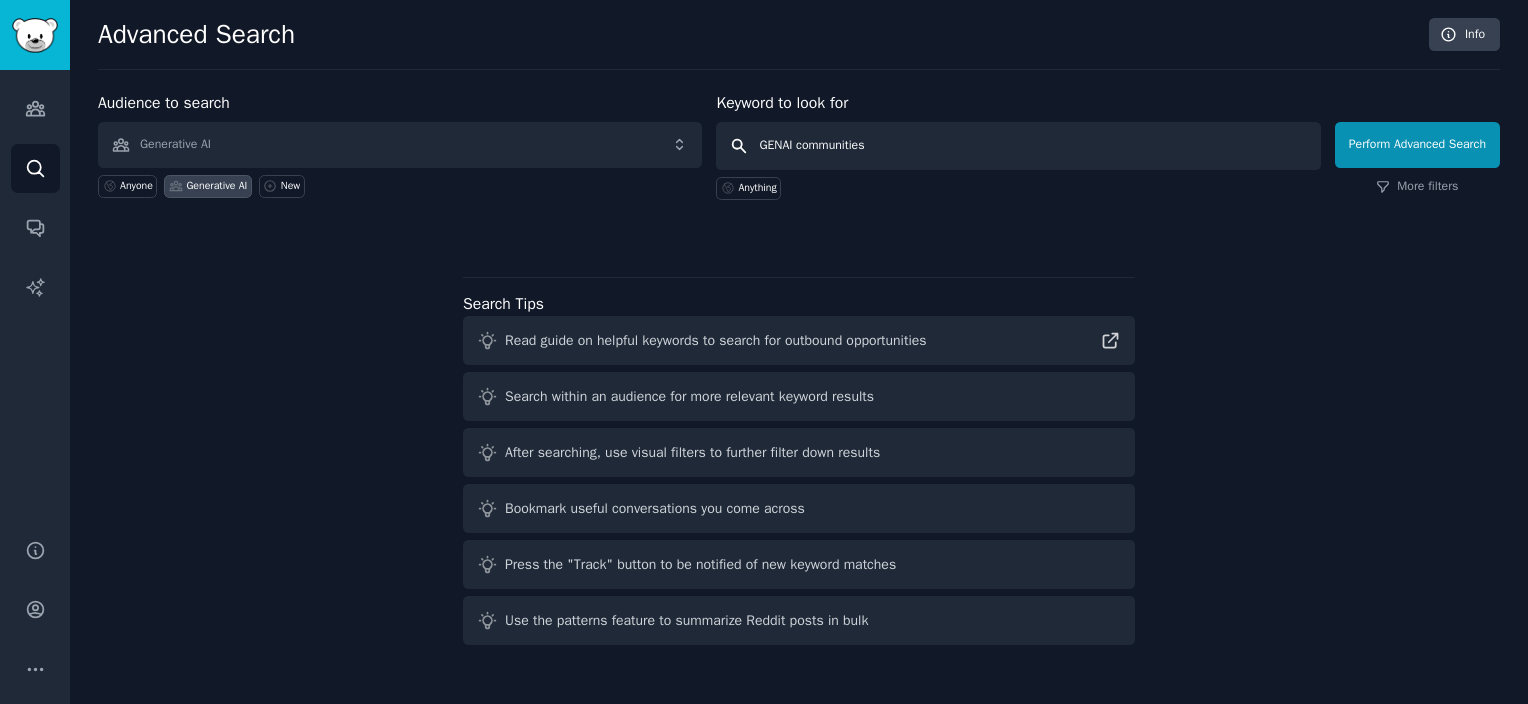 click on "Perform Advanced Search" at bounding box center [1417, 145] 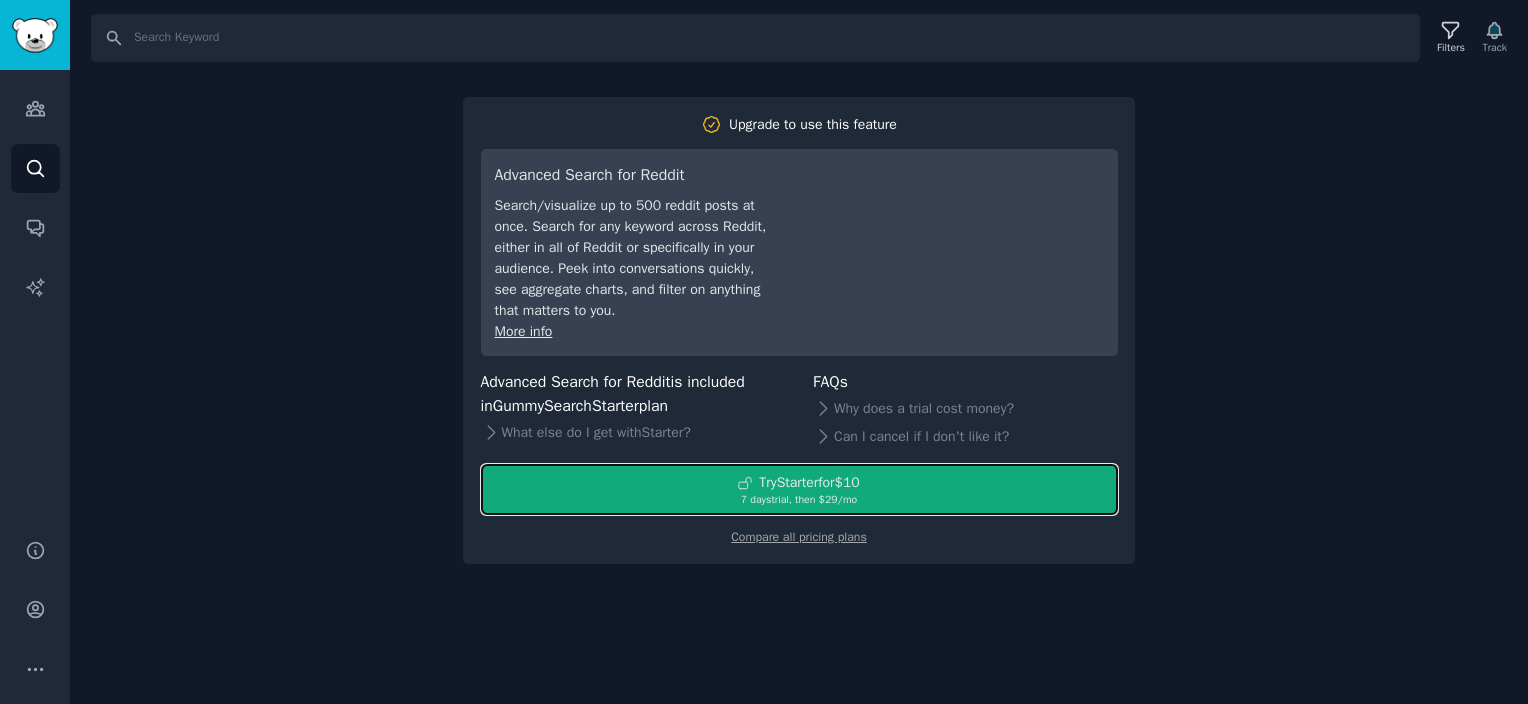 click on "7 days  trial, then $ 29 /mo" at bounding box center [799, 500] 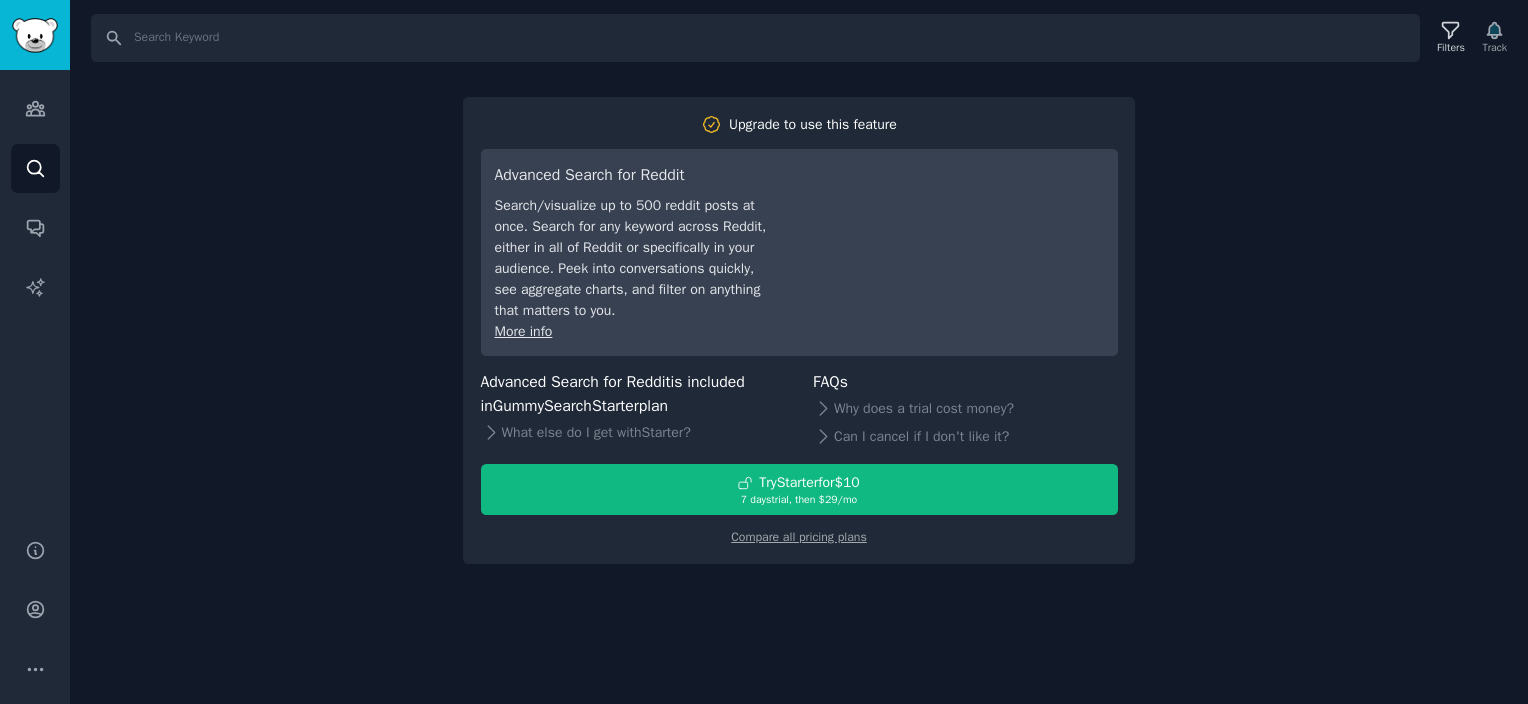 scroll, scrollTop: 0, scrollLeft: 0, axis: both 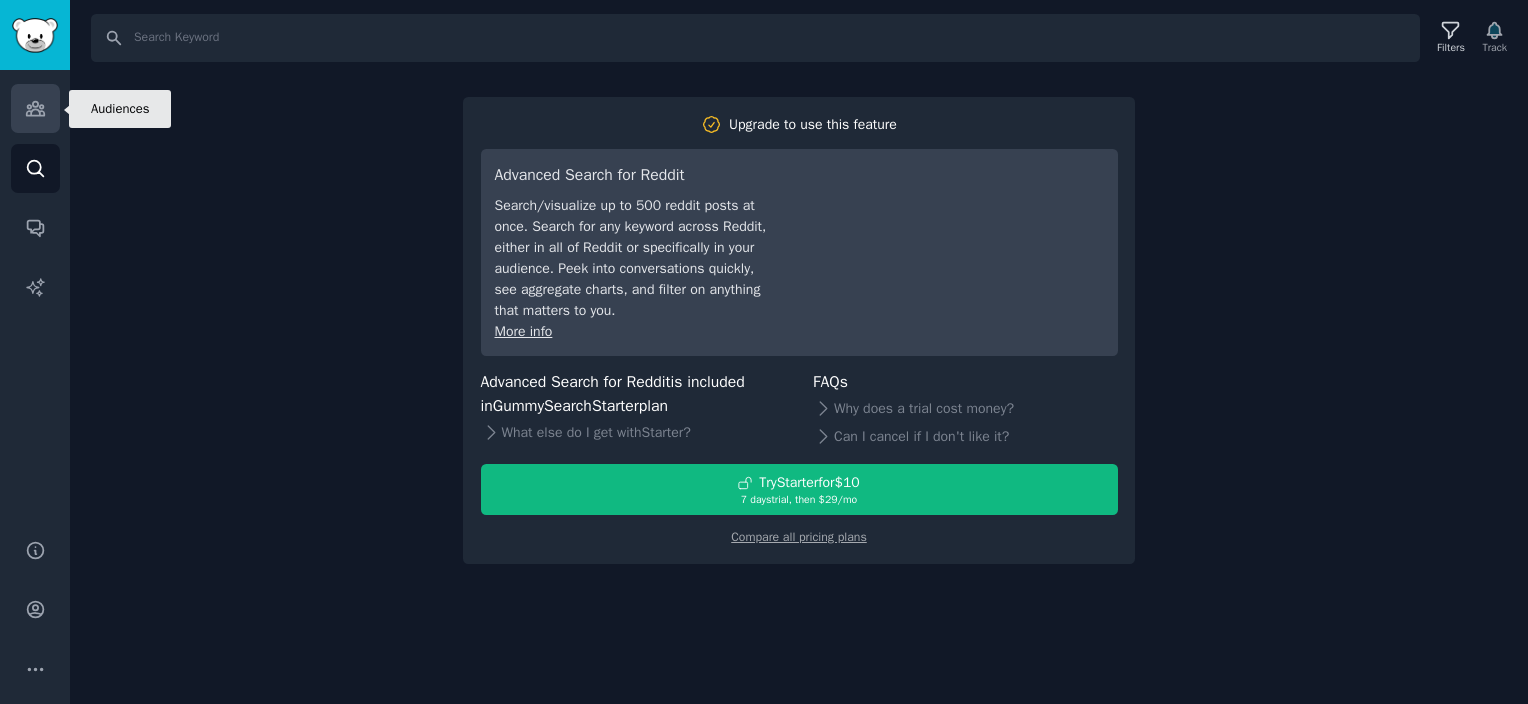 click 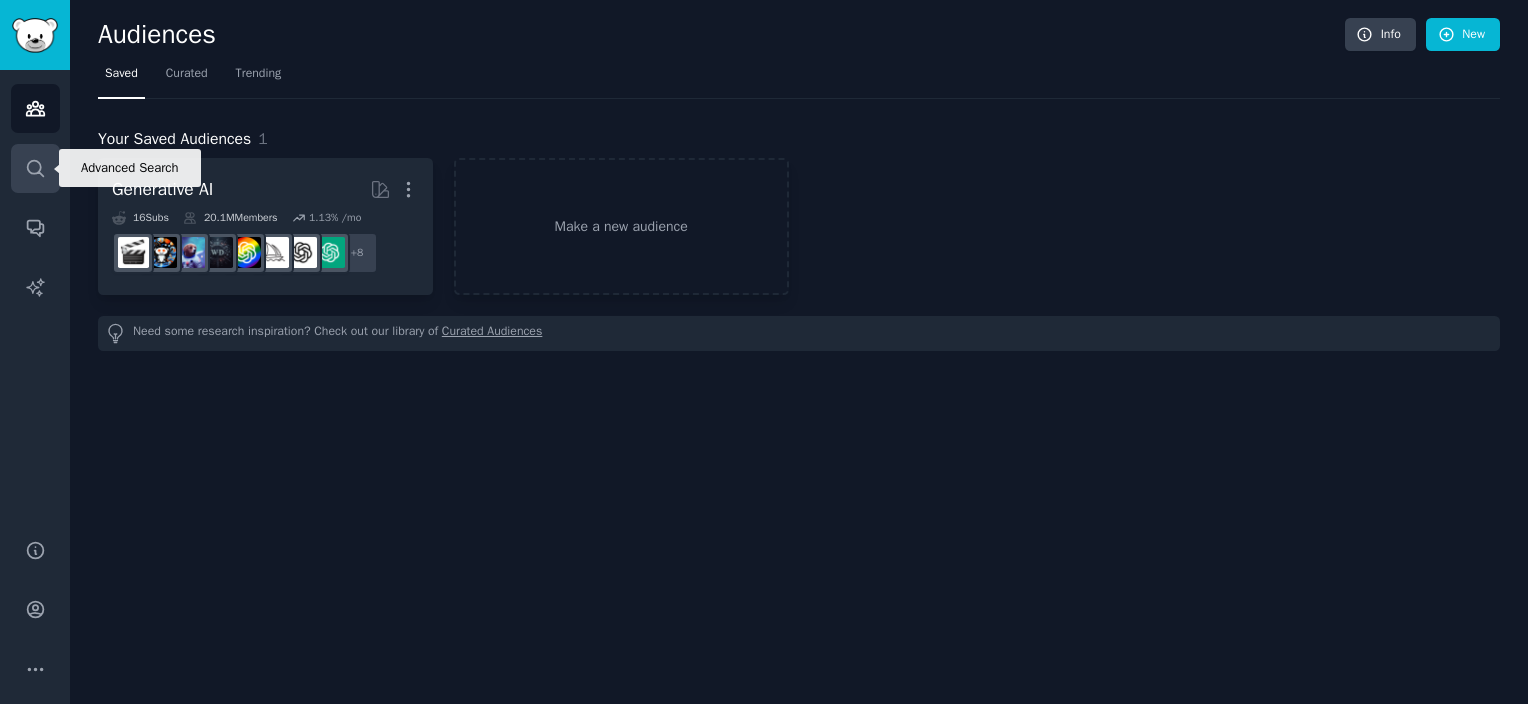 click 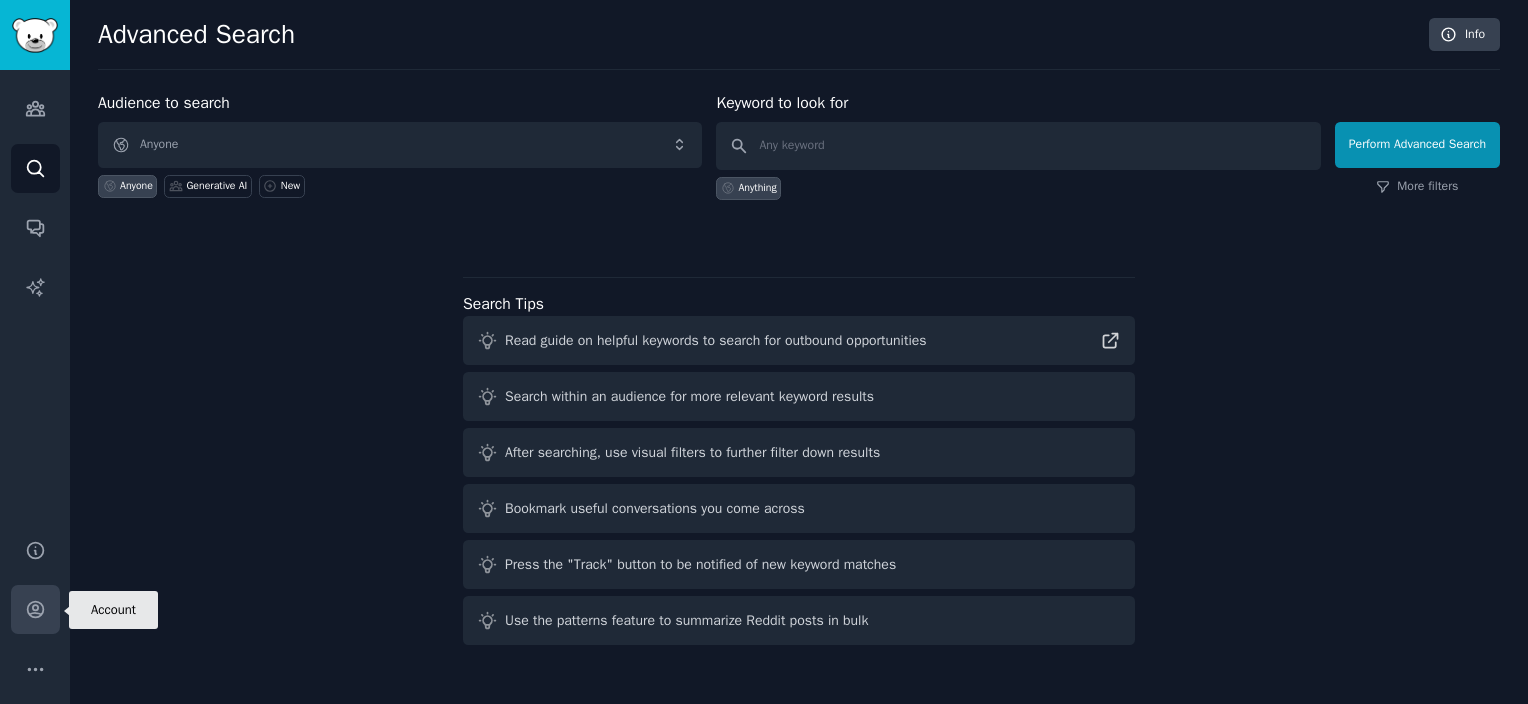 click on "Account" at bounding box center (35, 609) 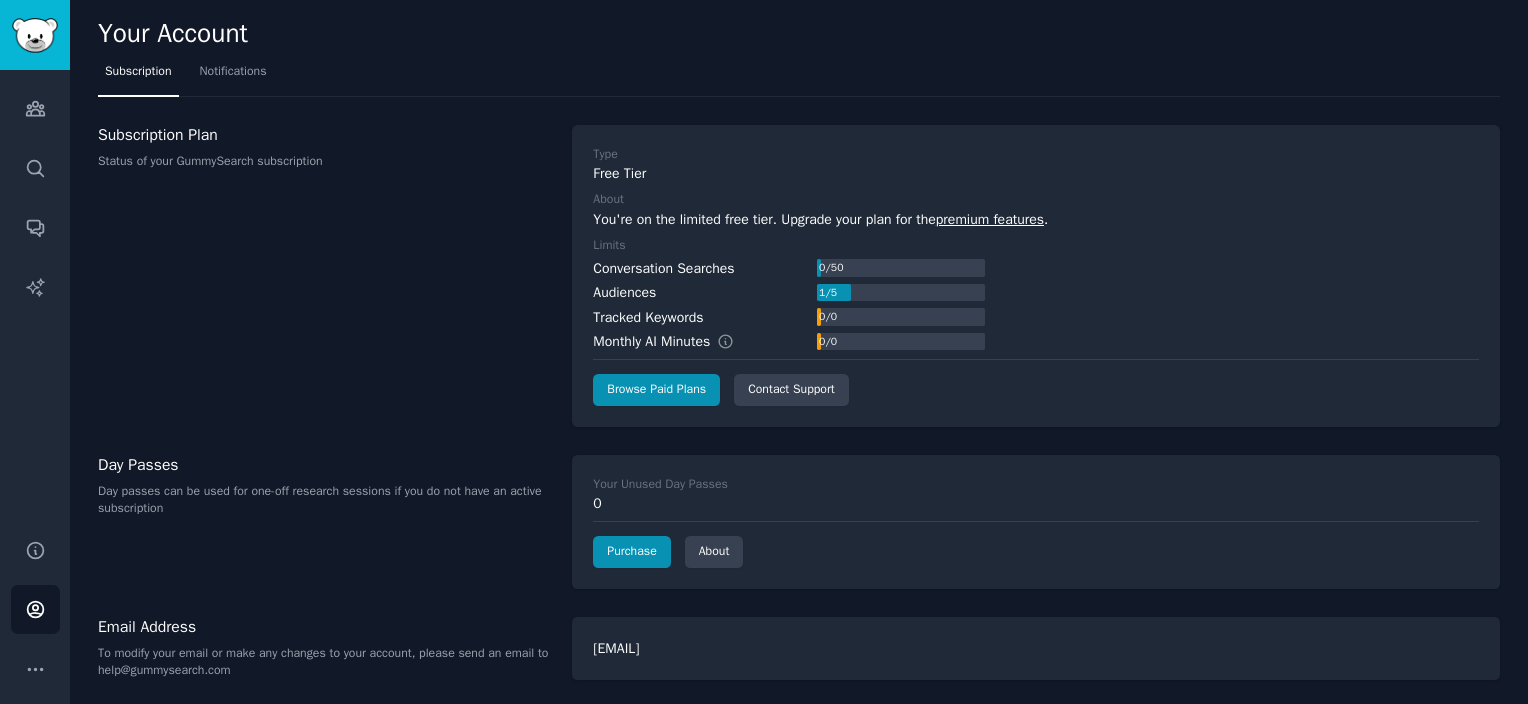 scroll, scrollTop: 2, scrollLeft: 0, axis: vertical 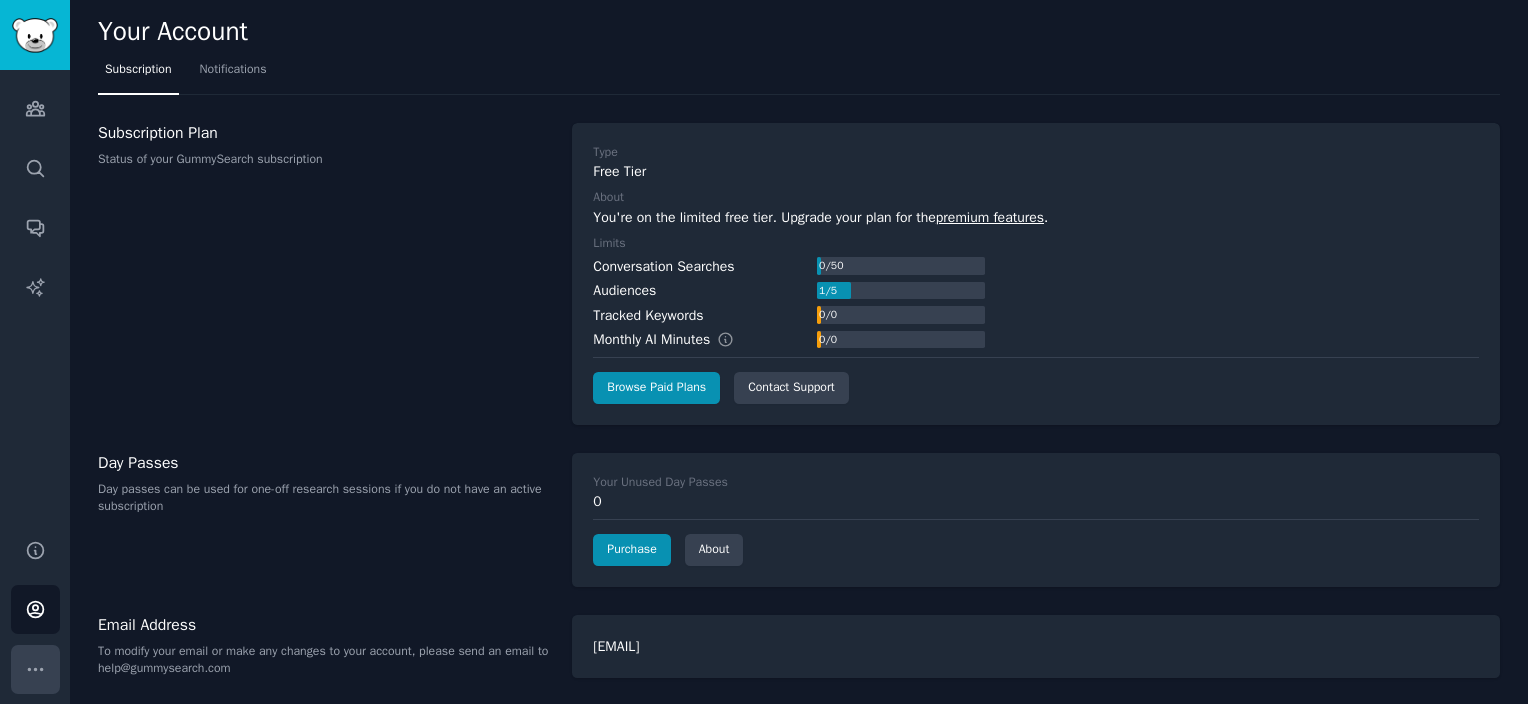 click 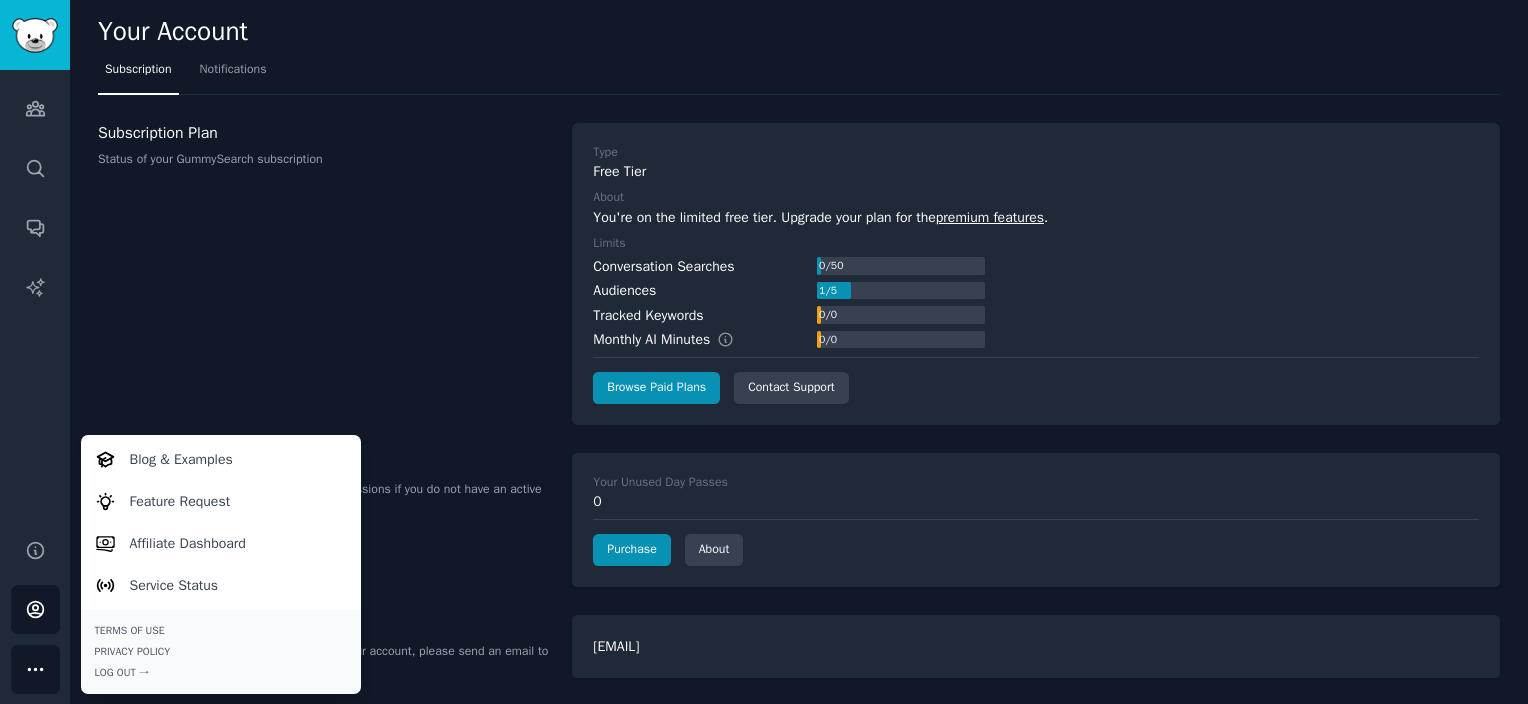 click on "Your Account Subscription Notifications Subscription Plan Status of your GummySearch subscription Type Free Tier About You're on the limited free tier. Upgrade your plan for the  premium features . Limits Conversation Searches 0  /  50 Audiences 1  /  5 Tracked Keywords 0  /  0 Monthly AI Minutes 0  /  0 Browse Paid Plans Contact Support Day Passes Day passes can be used for one-off research sessions if you do not have an active subscription Your Unused Day Passes 0 Purchase About Email Address To modify your email or make any changes to your account, please send an email to help@gummysearch.com abilash.uday@testhouse.net" 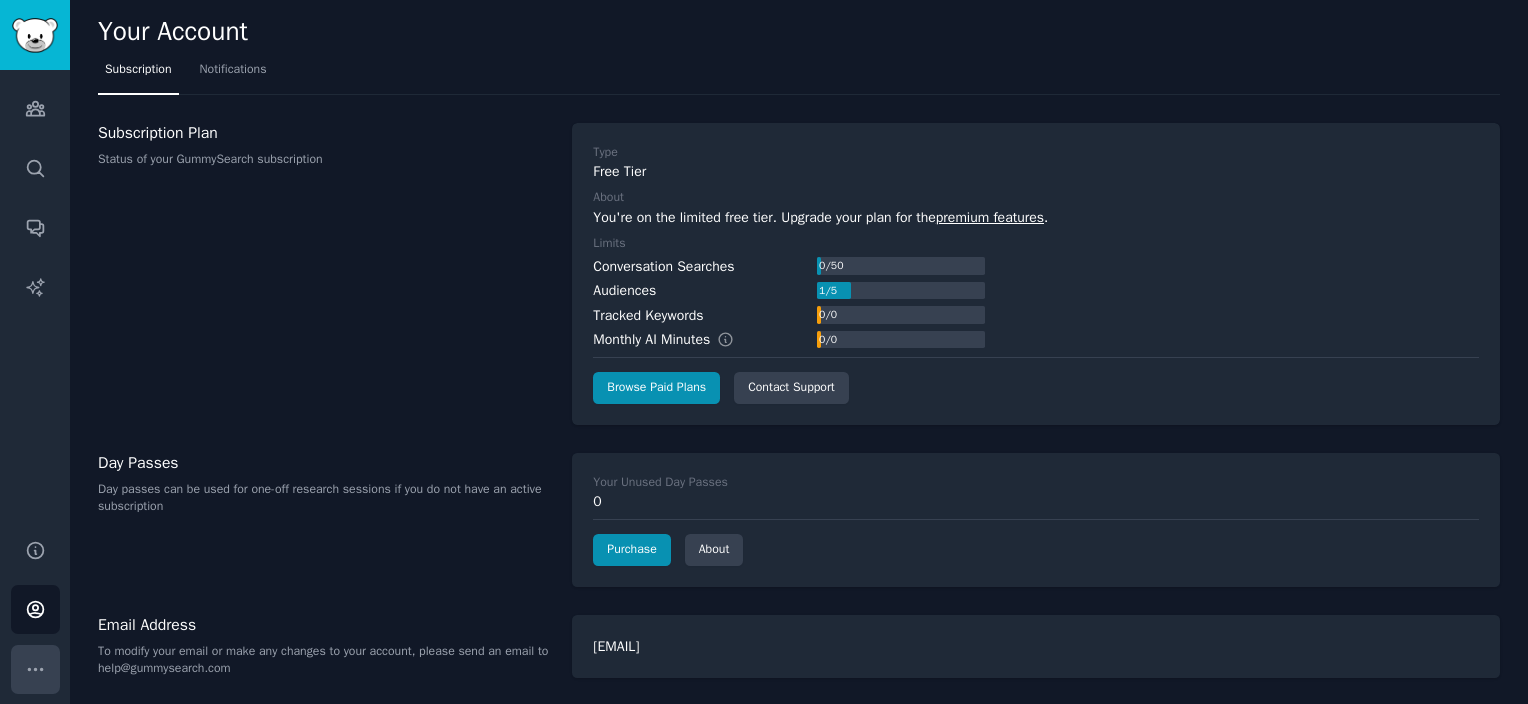 click on "More" at bounding box center [35, 669] 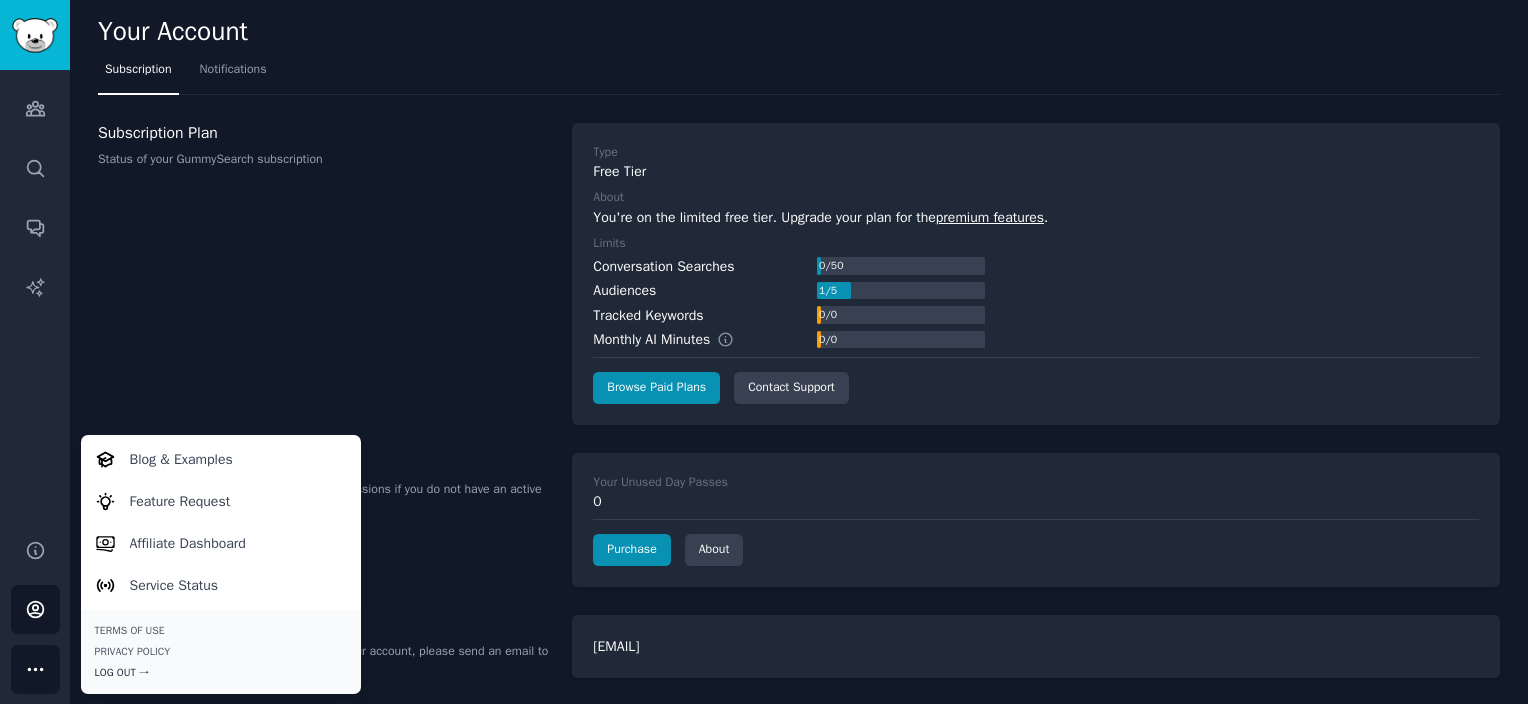click on "Log Out →" at bounding box center (221, 673) 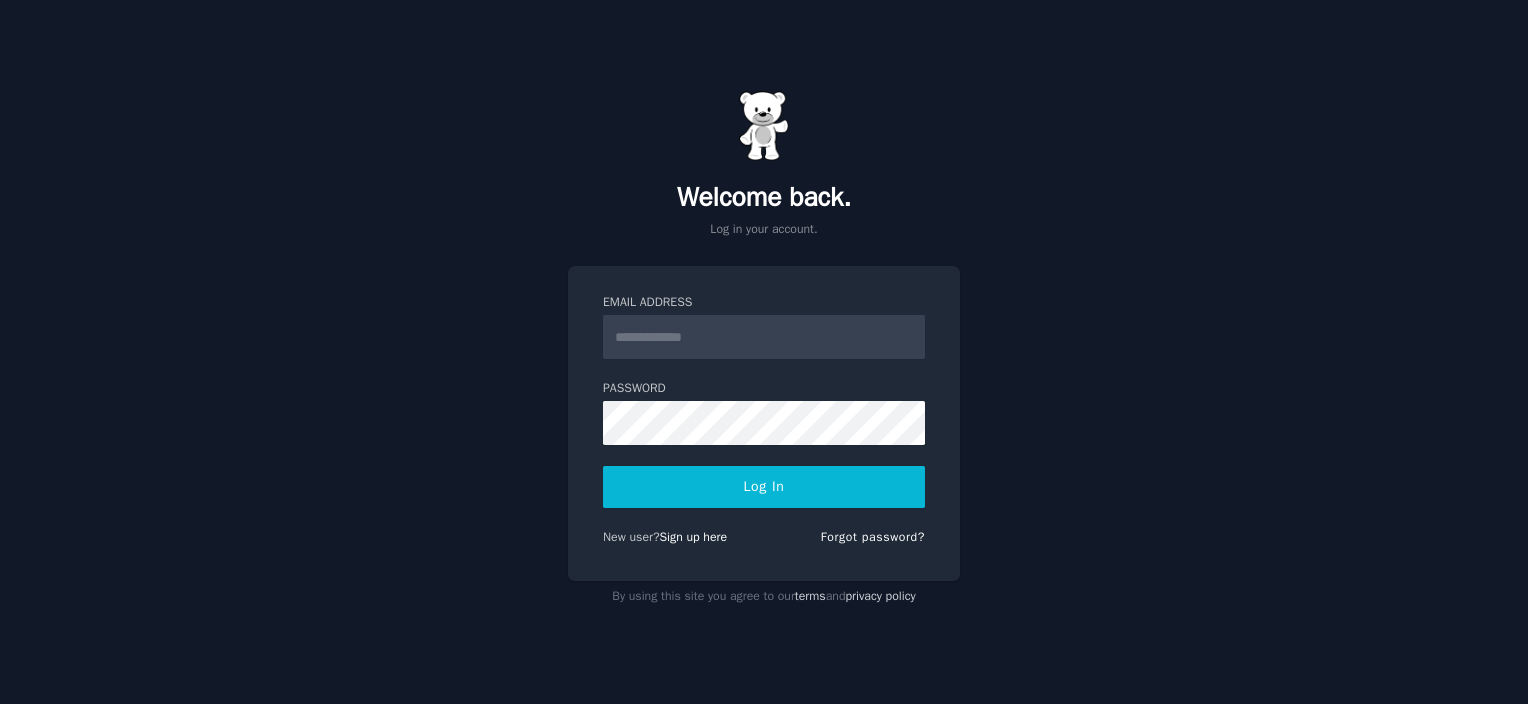 scroll, scrollTop: 0, scrollLeft: 0, axis: both 